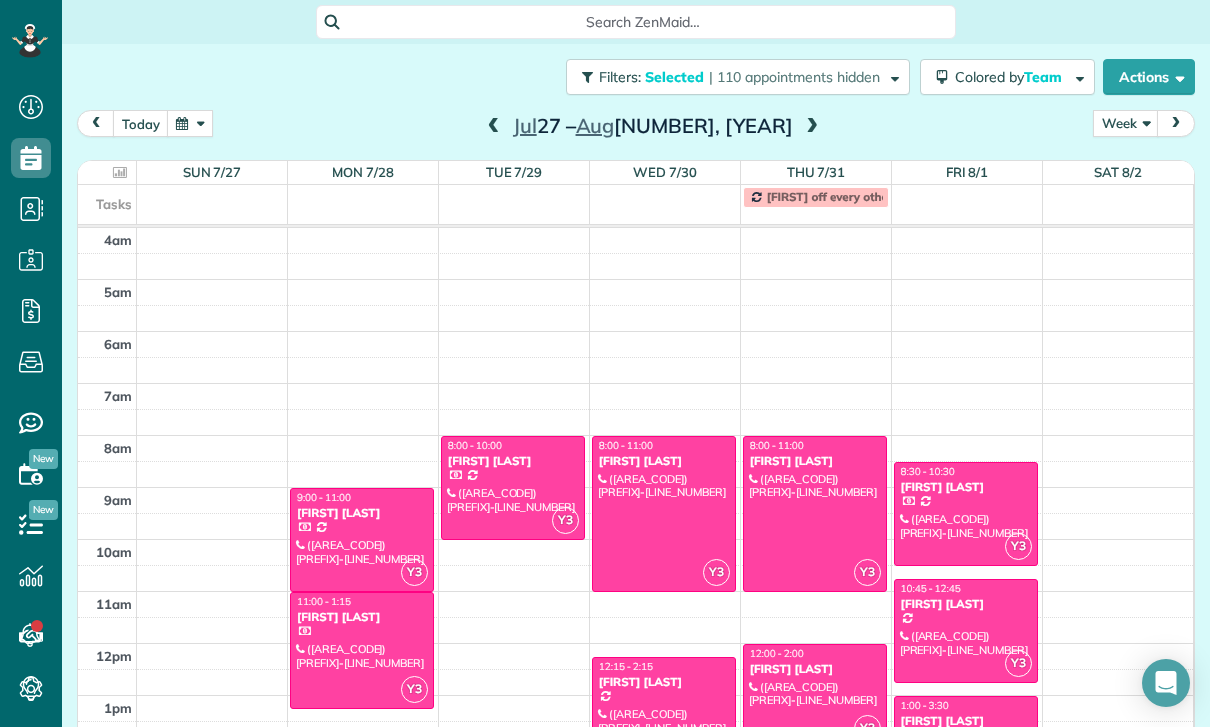 scroll, scrollTop: 63, scrollLeft: 0, axis: vertical 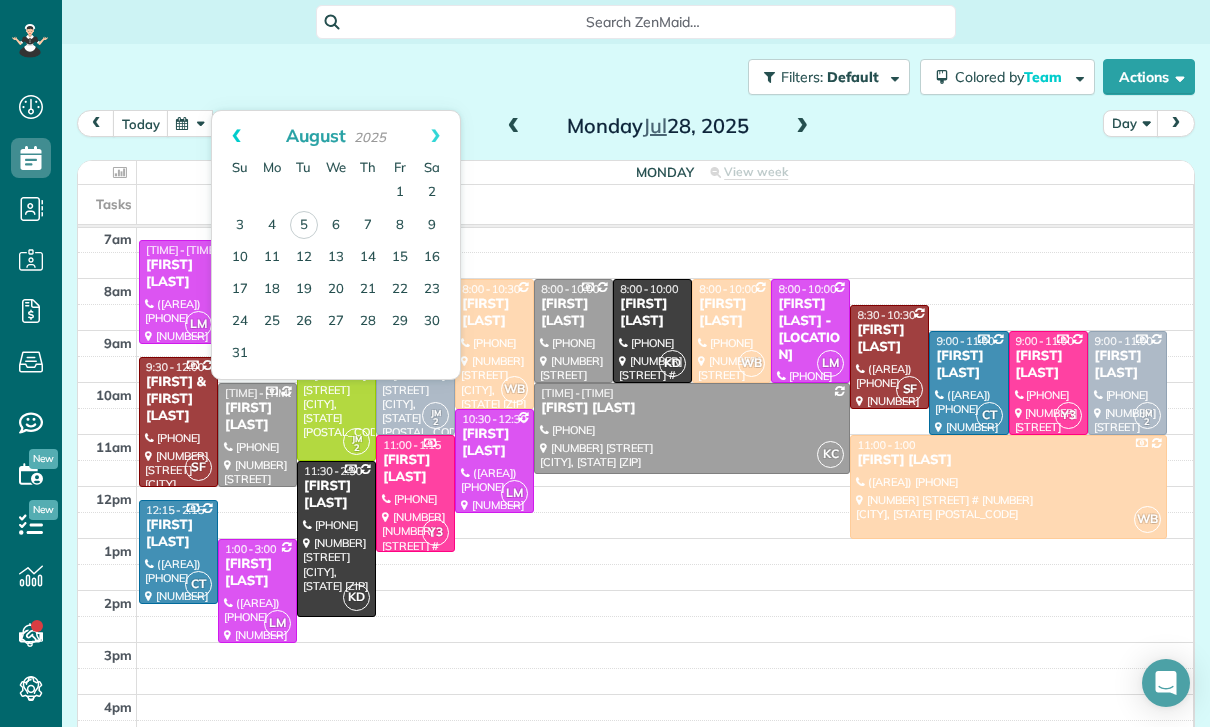 click on "Prev" at bounding box center [236, 136] 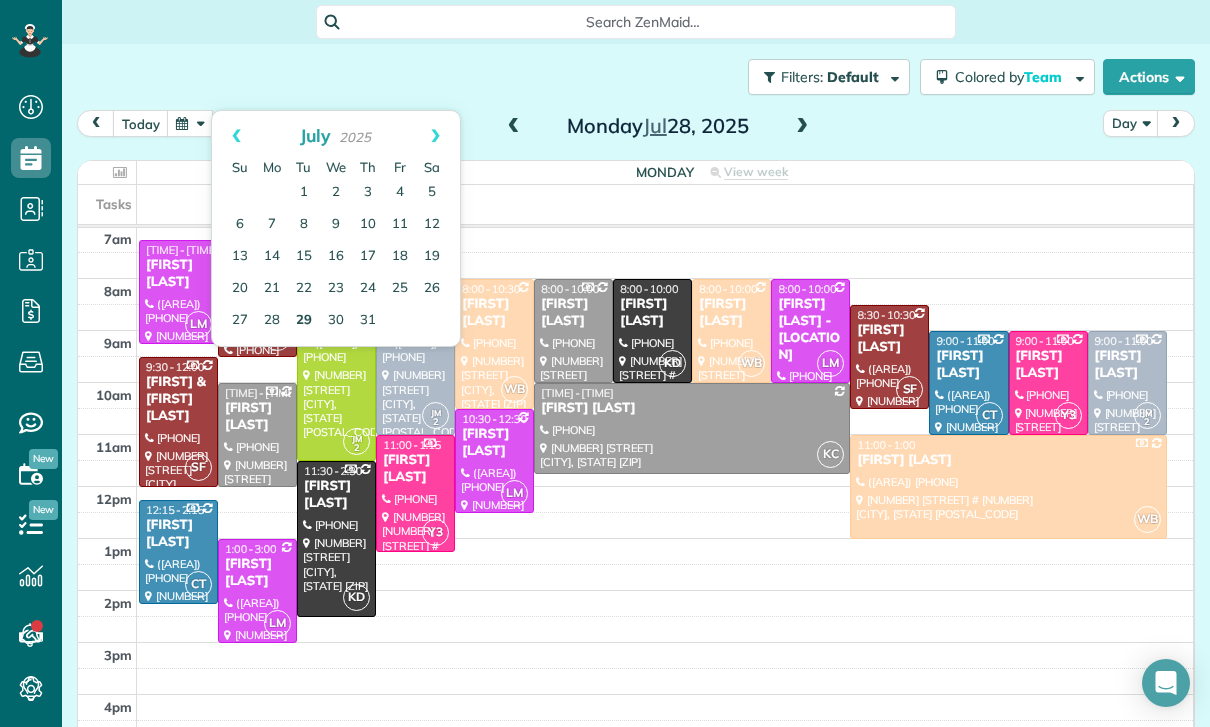 click on "29" at bounding box center [304, 321] 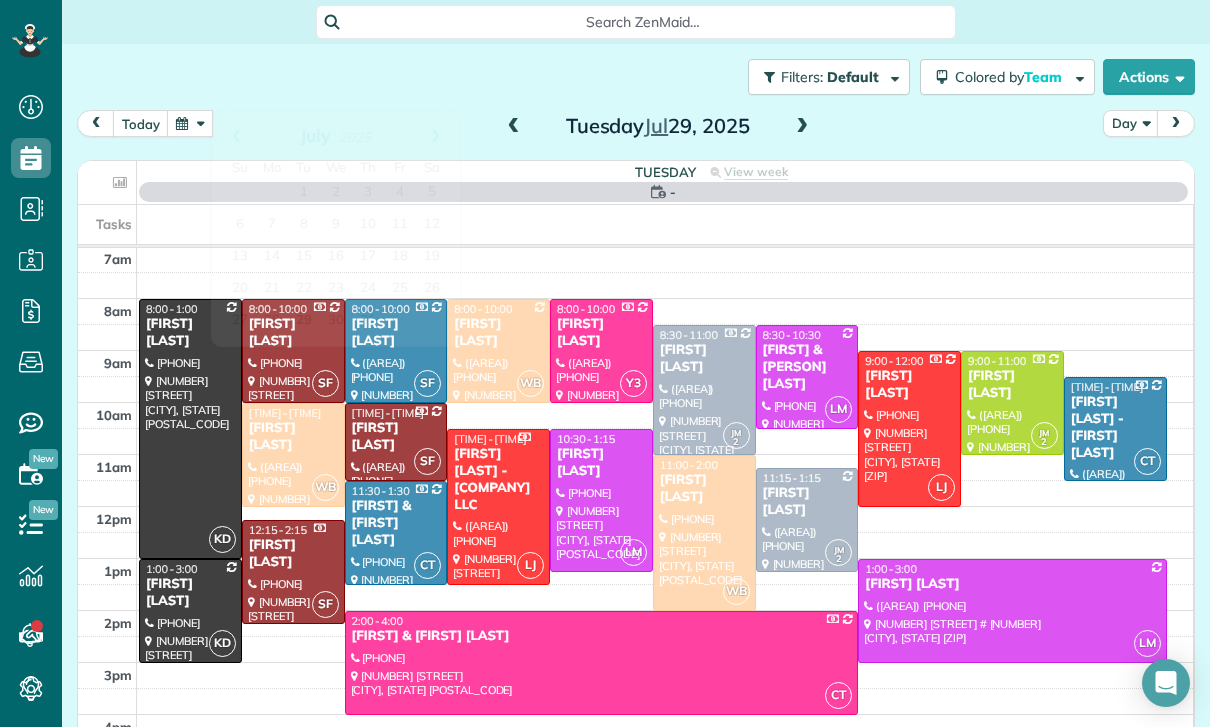 scroll, scrollTop: 157, scrollLeft: 0, axis: vertical 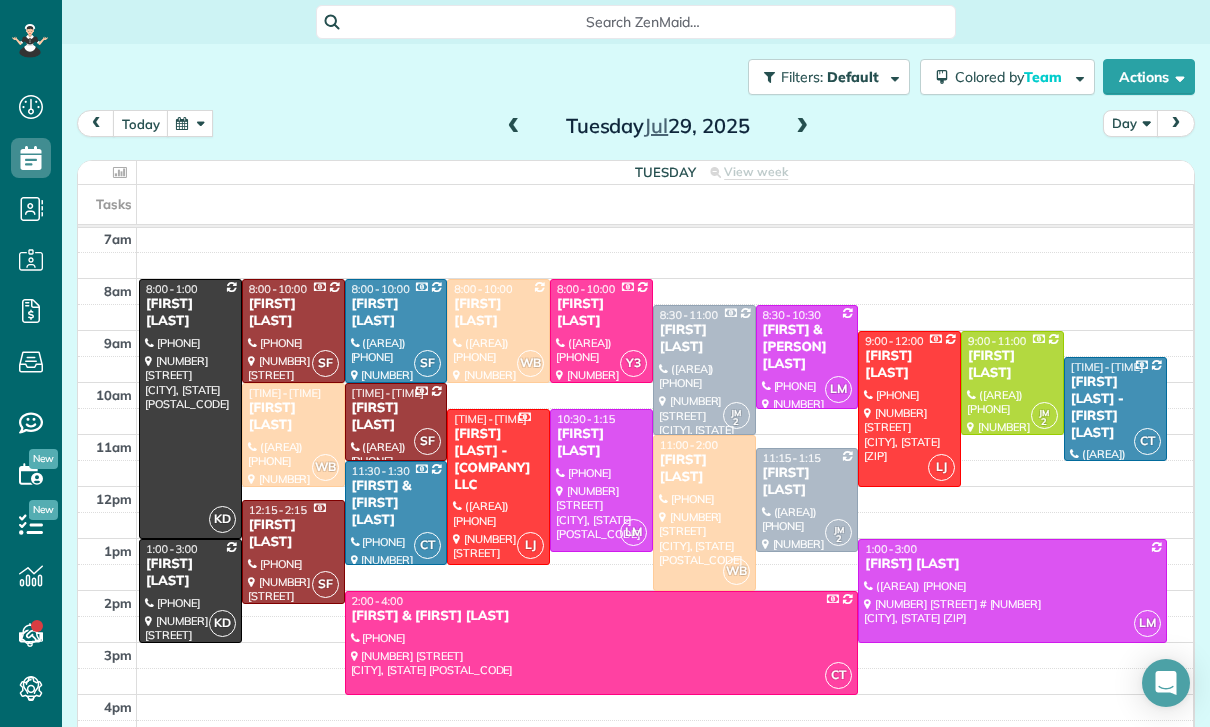 click on "[FIRST] & [PERSON] [LAST]" at bounding box center [807, 347] 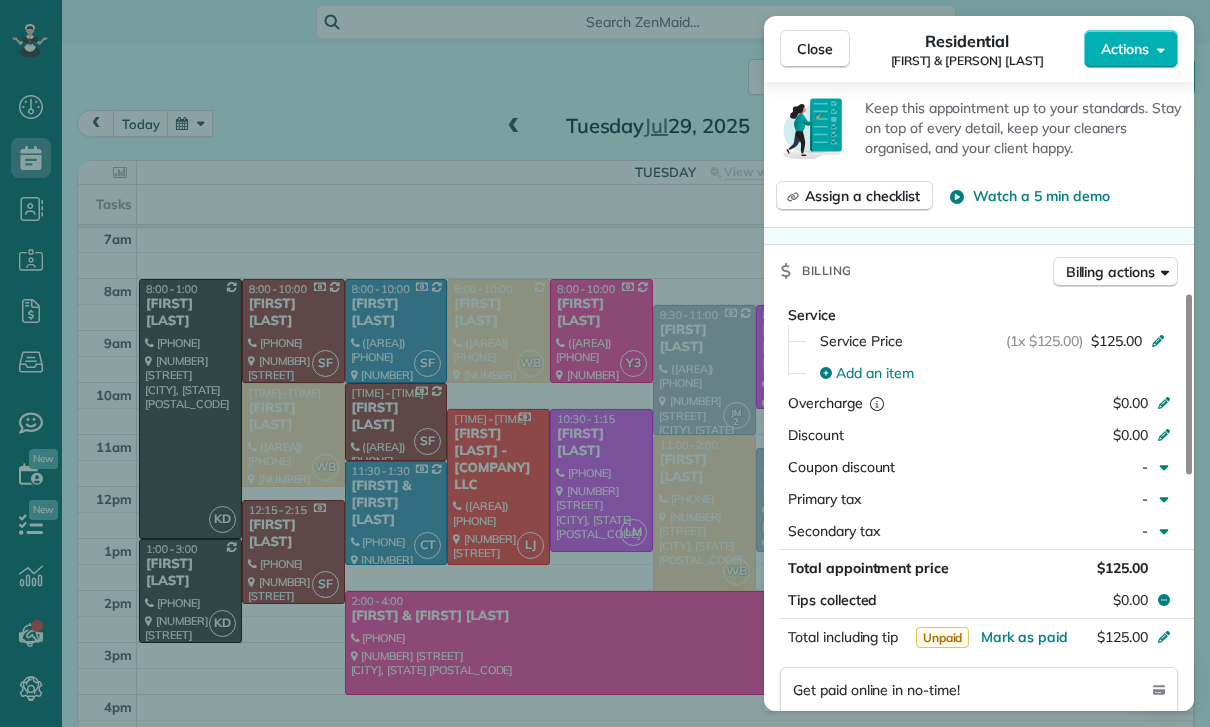 scroll, scrollTop: 809, scrollLeft: 0, axis: vertical 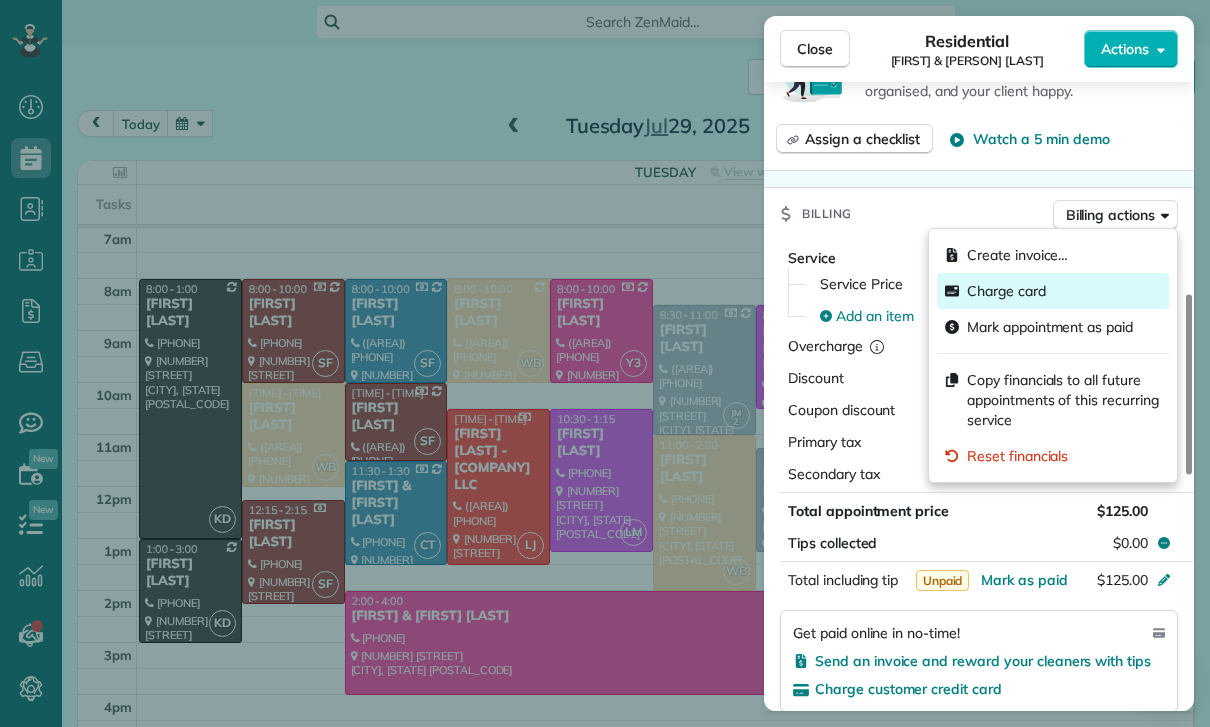 click on "Charge card" at bounding box center [1006, 291] 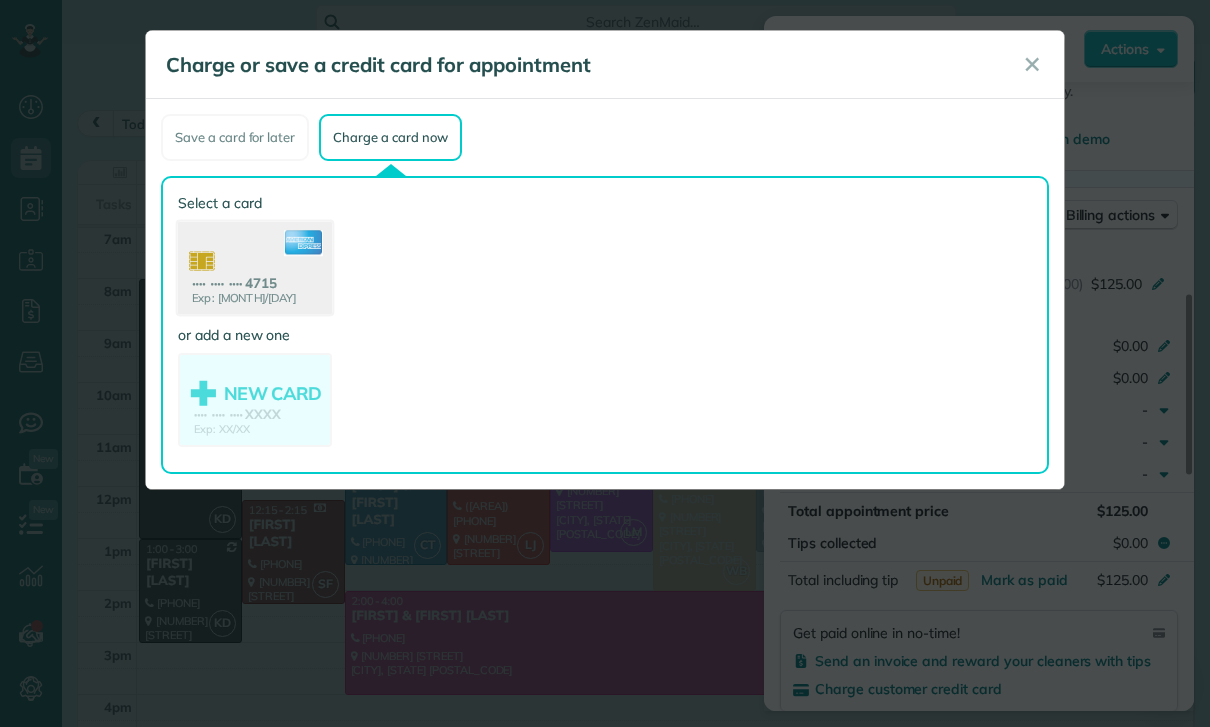 click 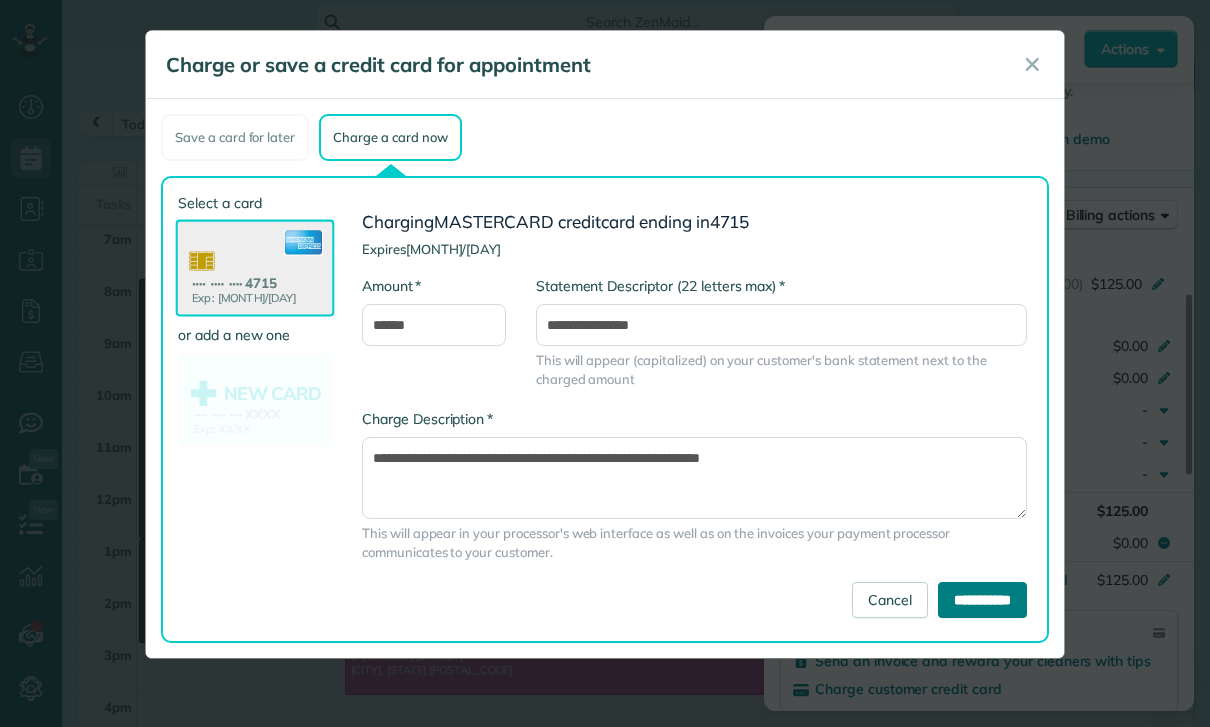 click on "**********" at bounding box center (982, 600) 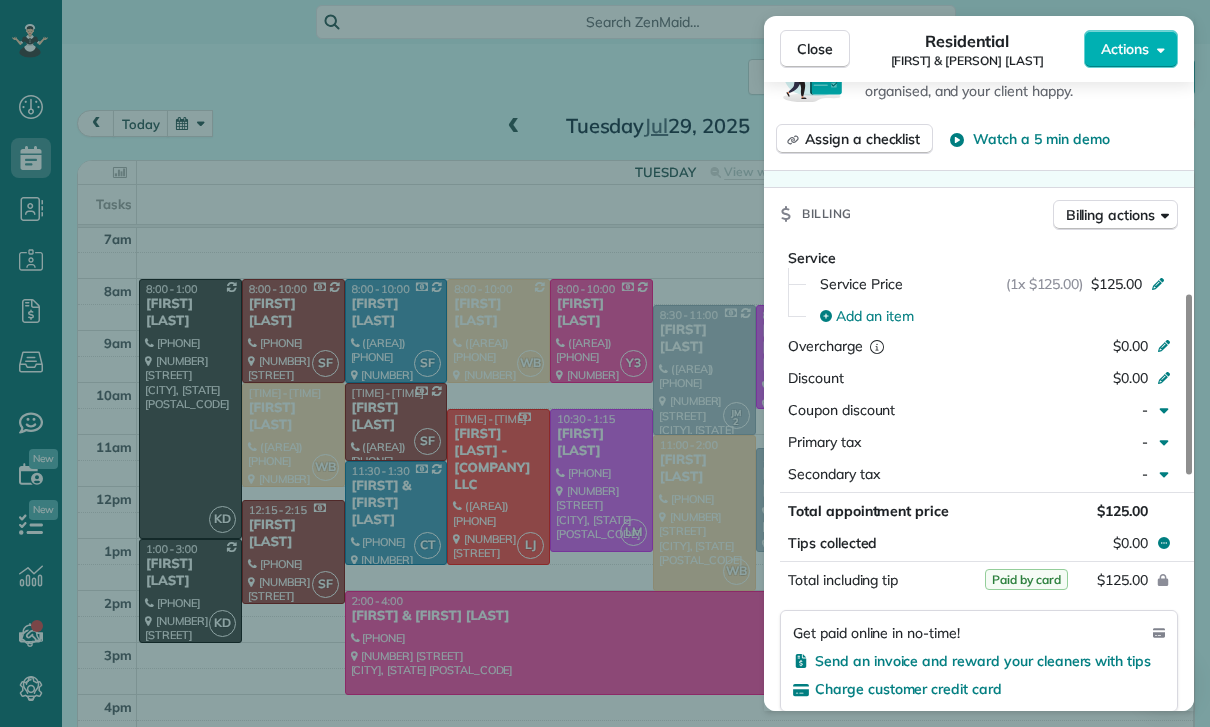 click on "Close Residential [PERSON] Actions Status Confirmed [PERSON] · Open profile MOBILE [PHONE] Copy [EMAIL] Copy View Details Residential [DAY], [MONTH] [NUMBER], [YEAR] ( last week ) [TIME] [TIME] [DURATION] Repeats every 2 weeks Edit recurring service Previous (Jul 15) Next (Aug 12) [NUMBER] [STREET] [CITY] [STATE] [POSTAL_CODE] Service was not rated yet Cleaners Time in and out Assign Invite Team [PERSON] [PERSON] [TIME] [TIME] Checklist Try Now Keep this appointment up to your standards. Stay on top of every detail, keep your cleaners organised, and your client happy. Assign a checklist Watch a 5 min demo Billing Billing actions Service Service Price (1x [PRICE]) [PRICE] Add an item Overcharge [PRICE] Discount [PRICE] Coupon discount - Primary tax - Secondary tax - Total appointment price [PRICE] Tips collected [PRICE] Paid by card Total including tip [PRICE] Get paid online in no-time! Send an invoice and reward your cleaners with tips Key #" at bounding box center [605, 363] 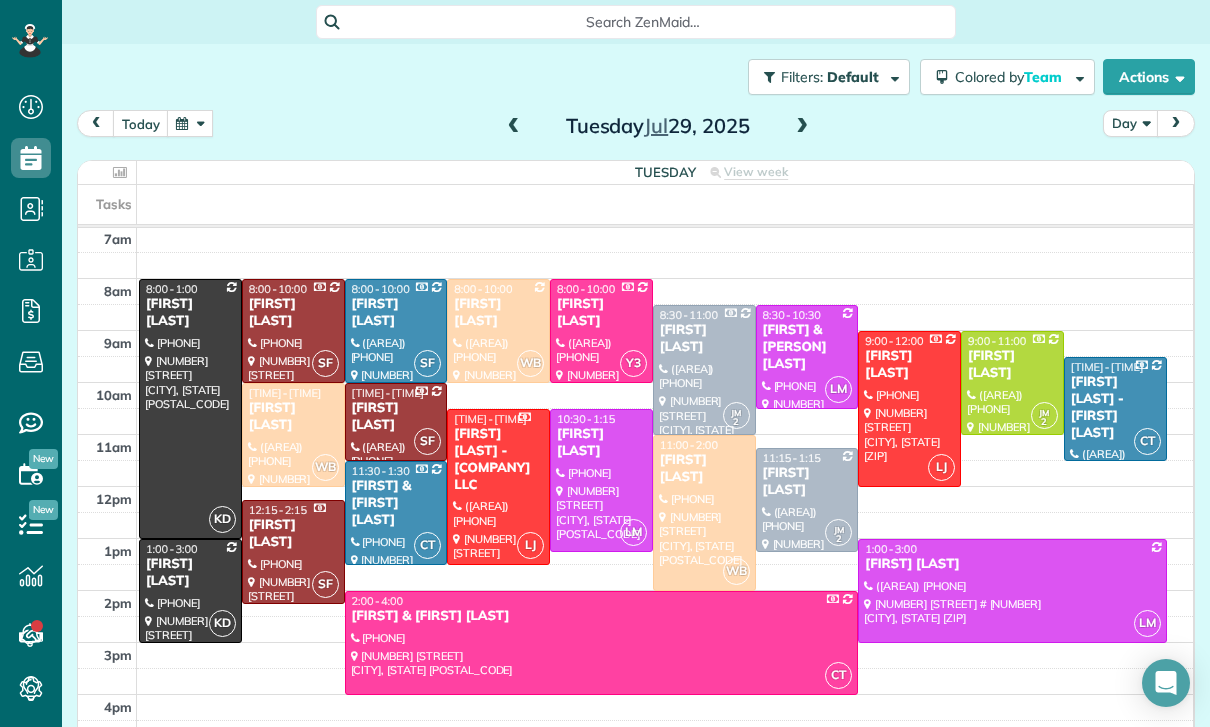 click at bounding box center (190, 123) 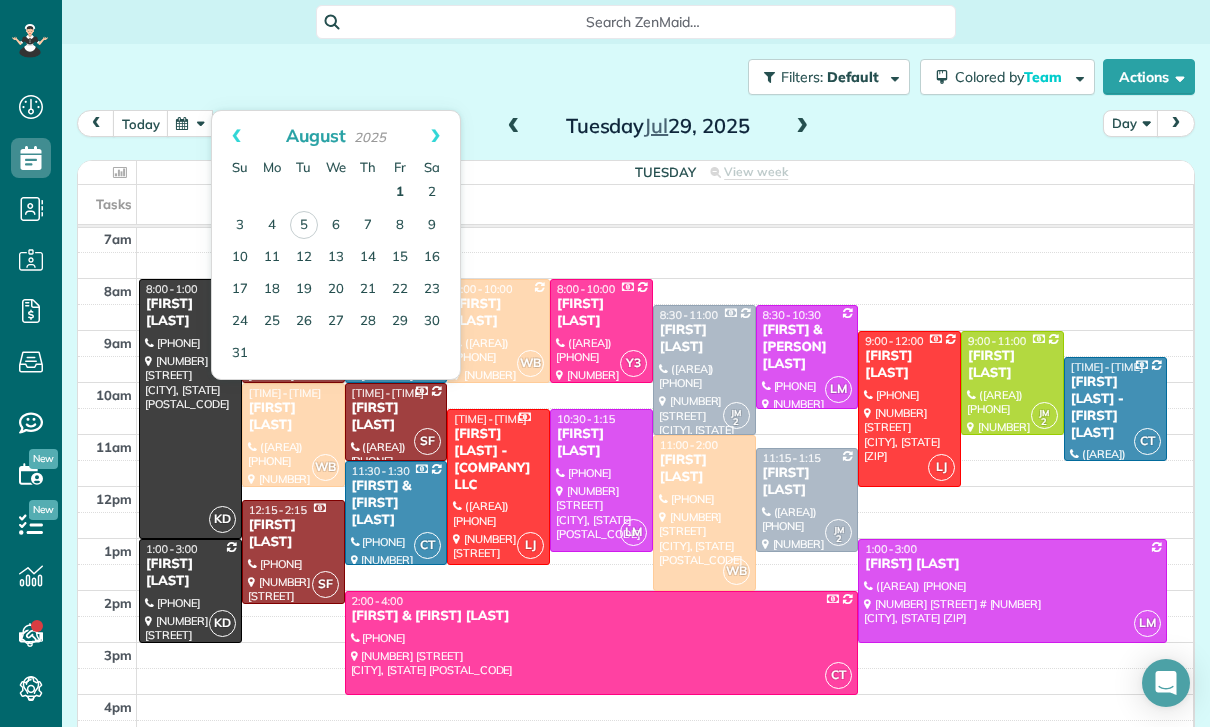click on "1" at bounding box center [400, 193] 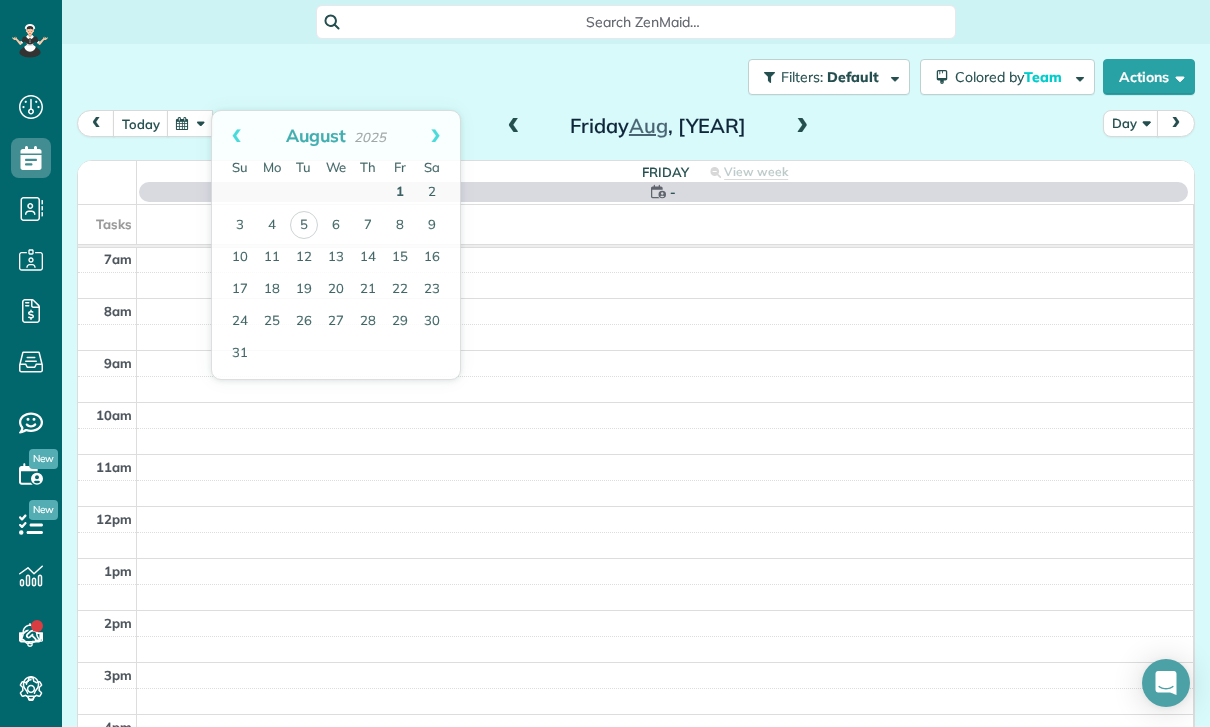 scroll, scrollTop: 157, scrollLeft: 0, axis: vertical 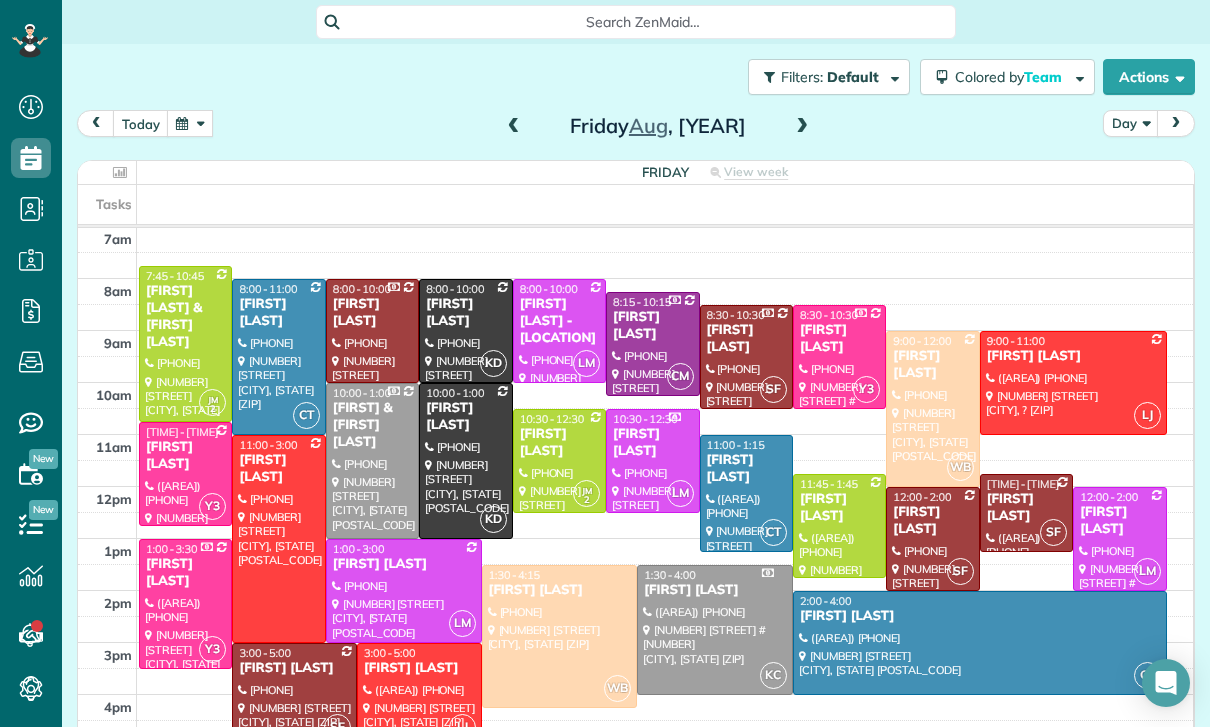 click at bounding box center (278, 357) 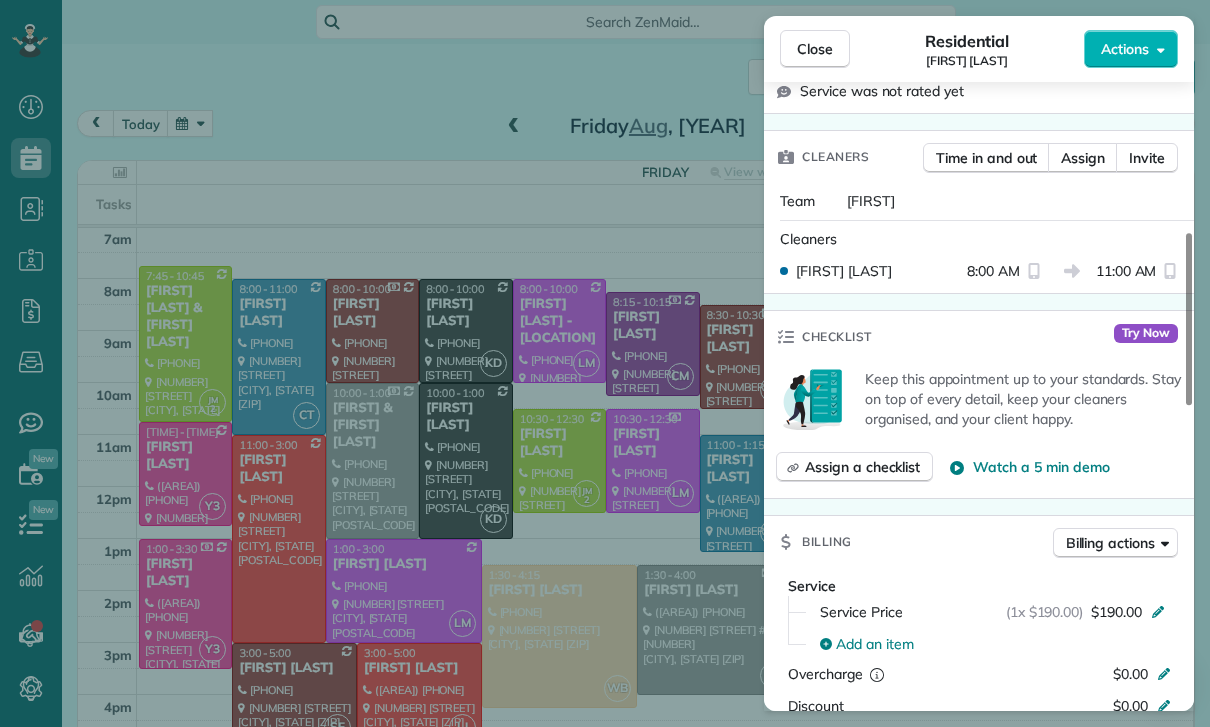 scroll, scrollTop: 728, scrollLeft: 0, axis: vertical 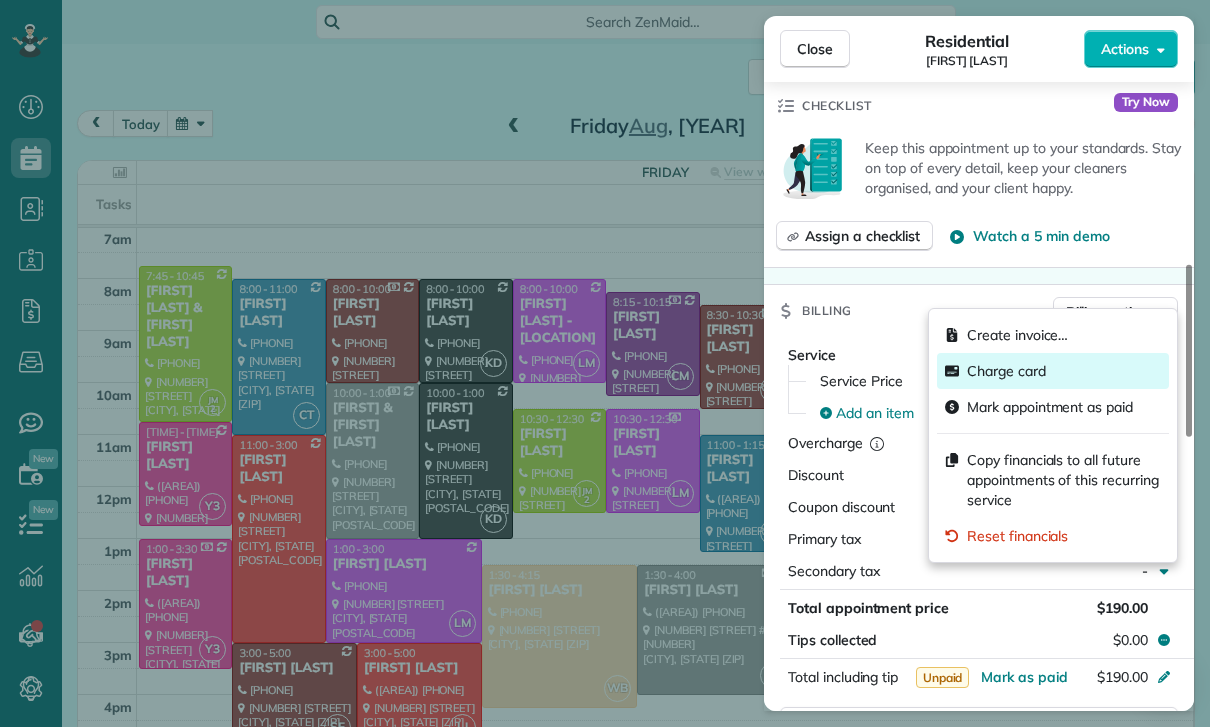 click on "Charge card" at bounding box center (1053, 371) 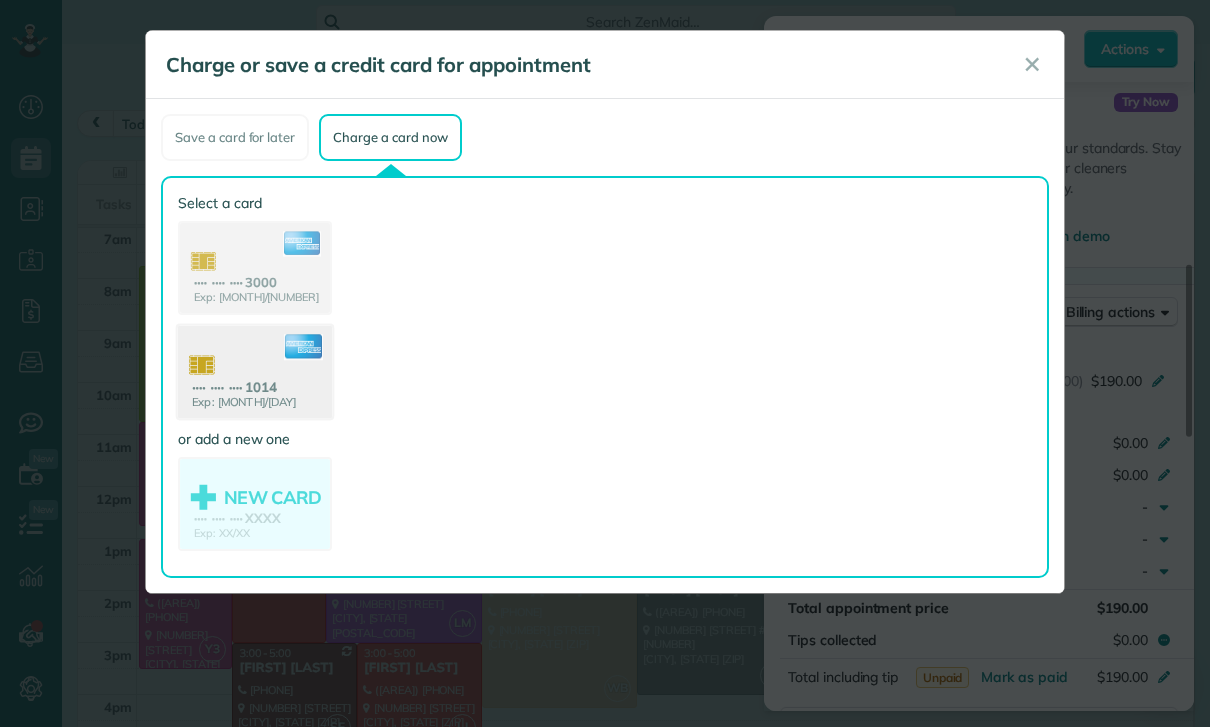 click 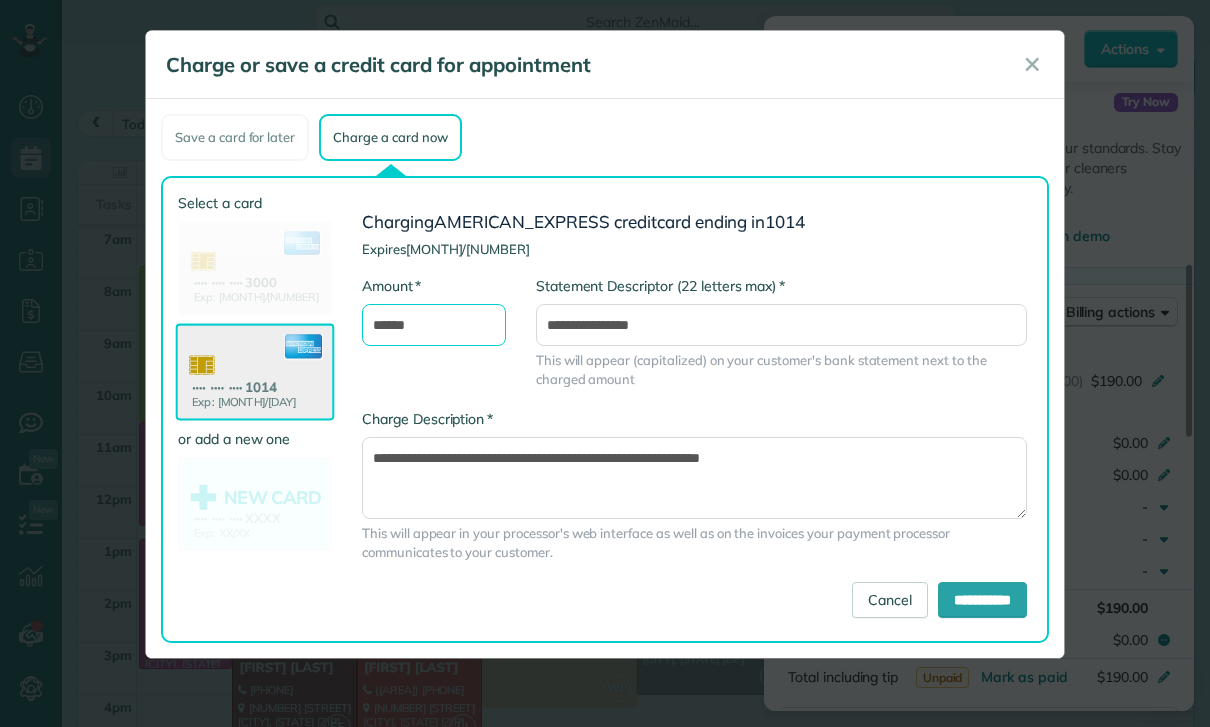 click on "******" at bounding box center [434, 325] 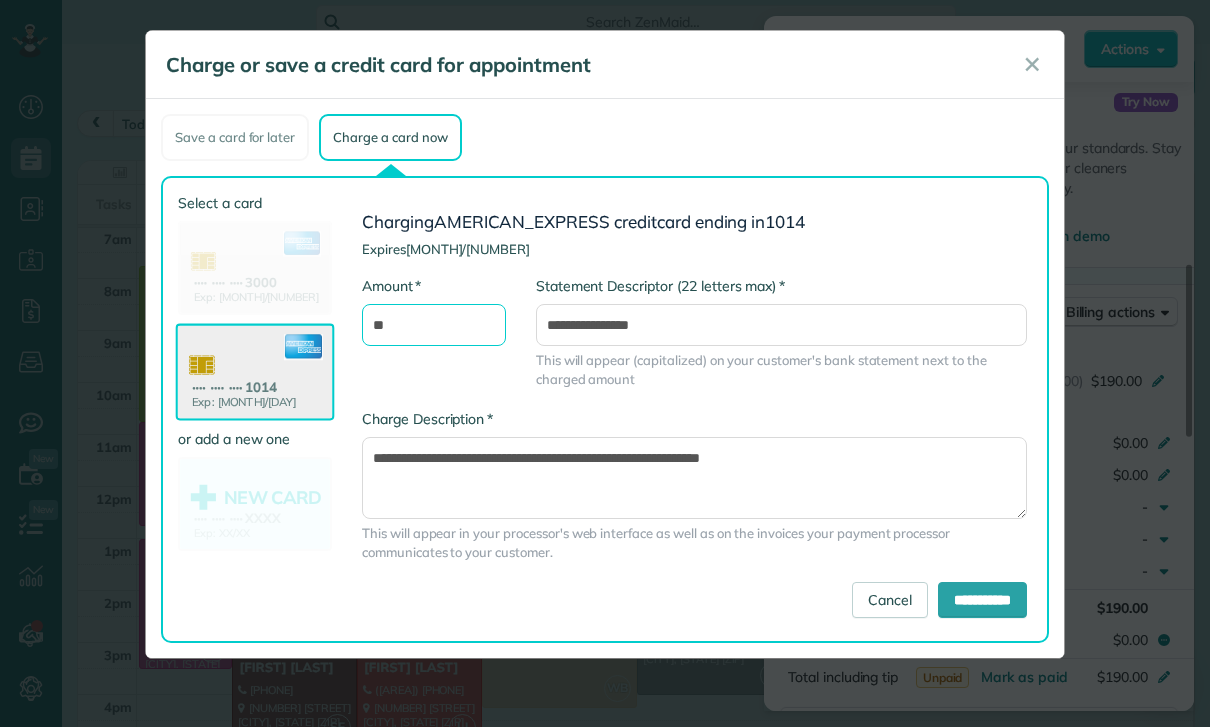 type on "*" 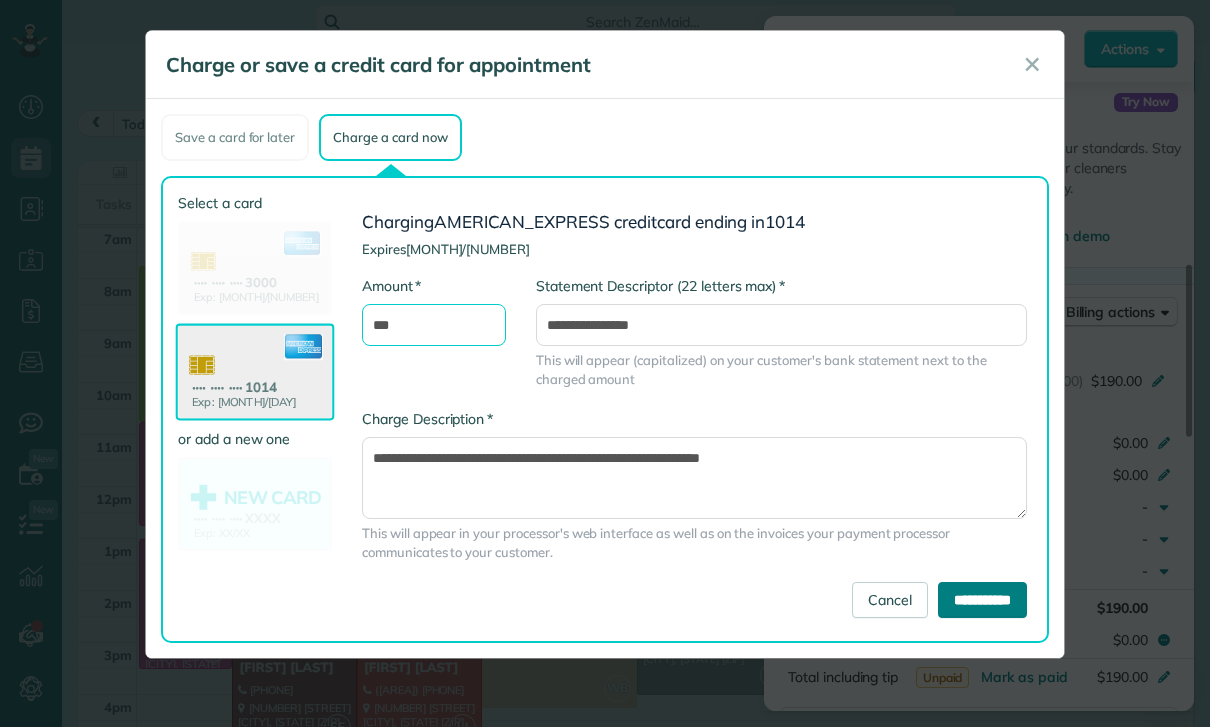 type on "***" 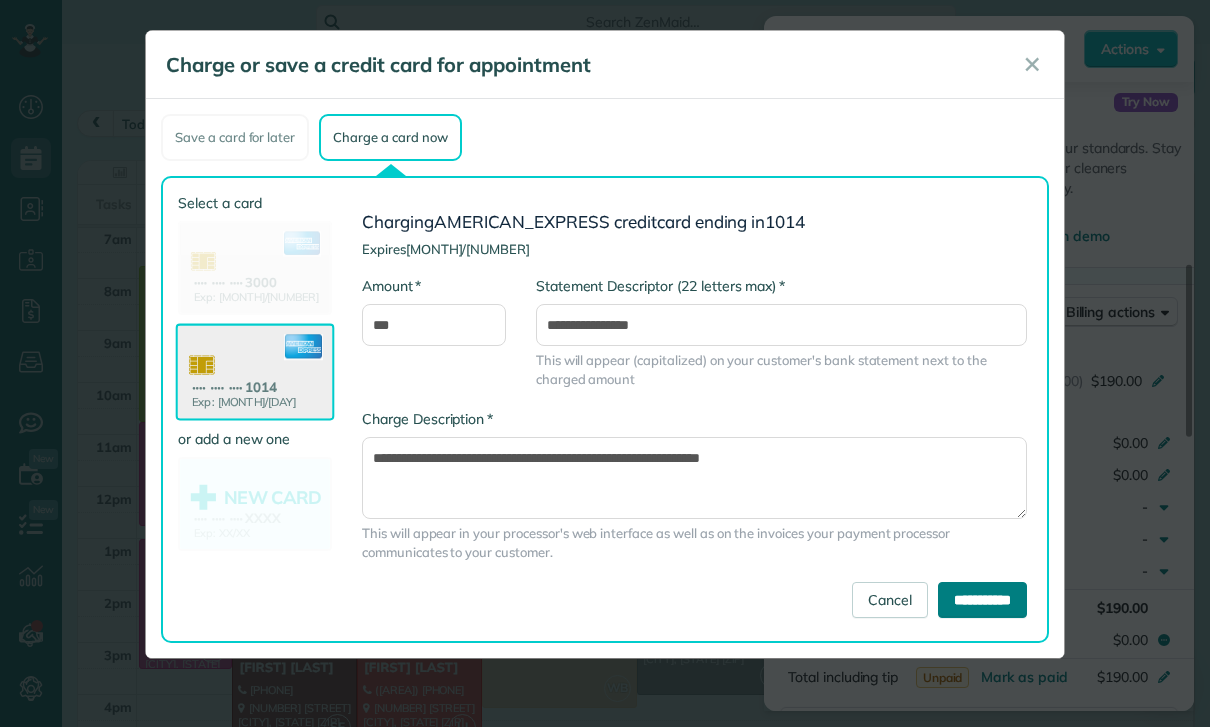 click on "**********" at bounding box center [982, 600] 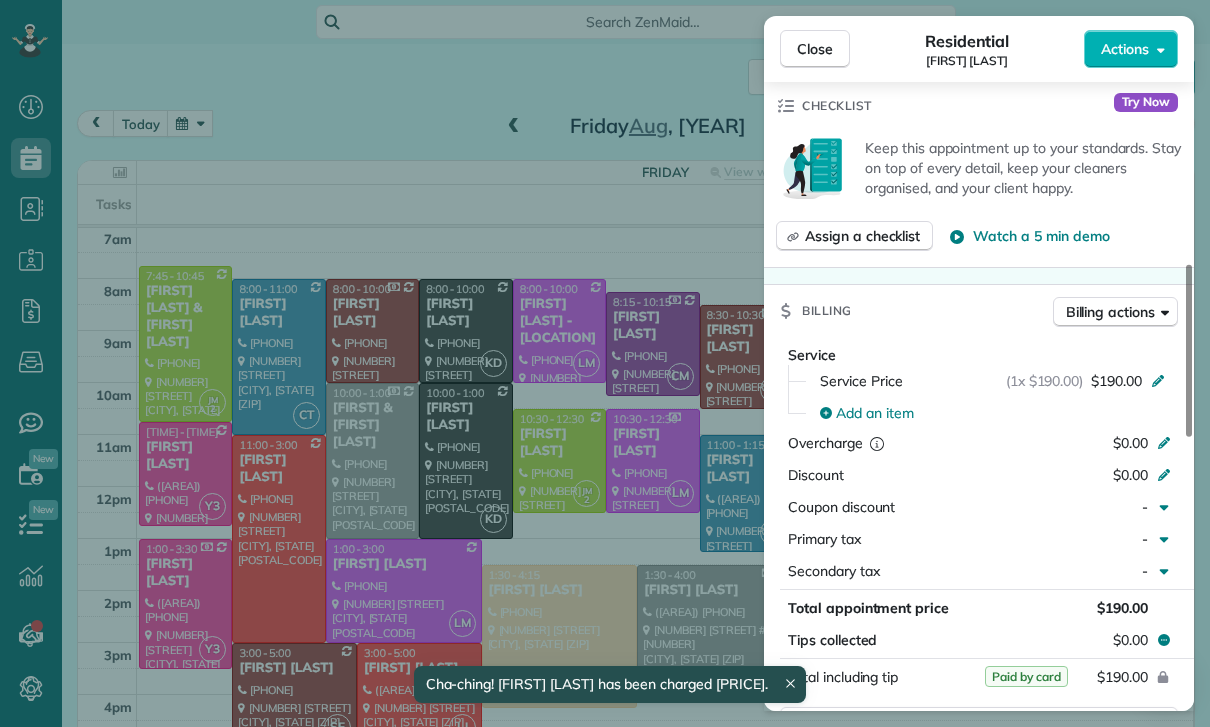 click on "Close Residential [FIRST] [LAST] Actions Status Yet to Confirm [FIRST] [LAST] · Open profile MOBILE ([AREA]) [PHONE] Copy No email on record Add email View Details Residential [DAY], [MONTH] [DAY], [YEAR] ( [DURATION] days ago ) [TIME] [AM/PM] [TIME] [AM/PM] [DURATION] and [DURATION] Repeats every [DURATION] weeks Edit recurring service Previous ( [MONTH] [DAY] ) Next ( [MONTH] [DAY] ) [NUMBER] [STREET] [CITY] [STATE] [ZIP] Service was not rated yet Cleaners Time in and out Assign Invite Team Carlos Cleaners Carlos   Turcios [TIME] [AM/PM] [TIME] [AM/PM] Checklist Try Now Keep this appointment up to your standards. Stay on top of every detail, keep your cleaners organised, and your client happy. Assign a checklist Watch a [DURATION] min demo Billing Billing actions Service Service Price (1x $[PRICE]) $[PRICE] Add an item Overcharge $[PRICE] Discount $[PRICE] Coupon discount - Primary tax - Secondary tax - Total appointment price $[PRICE] Tips collected $[PRICE] Paid by card Total including tip $[PRICE] Get paid online in no-time! Send an invoice and reward your cleaners with tips Key # - [NUMBER]" at bounding box center (605, 363) 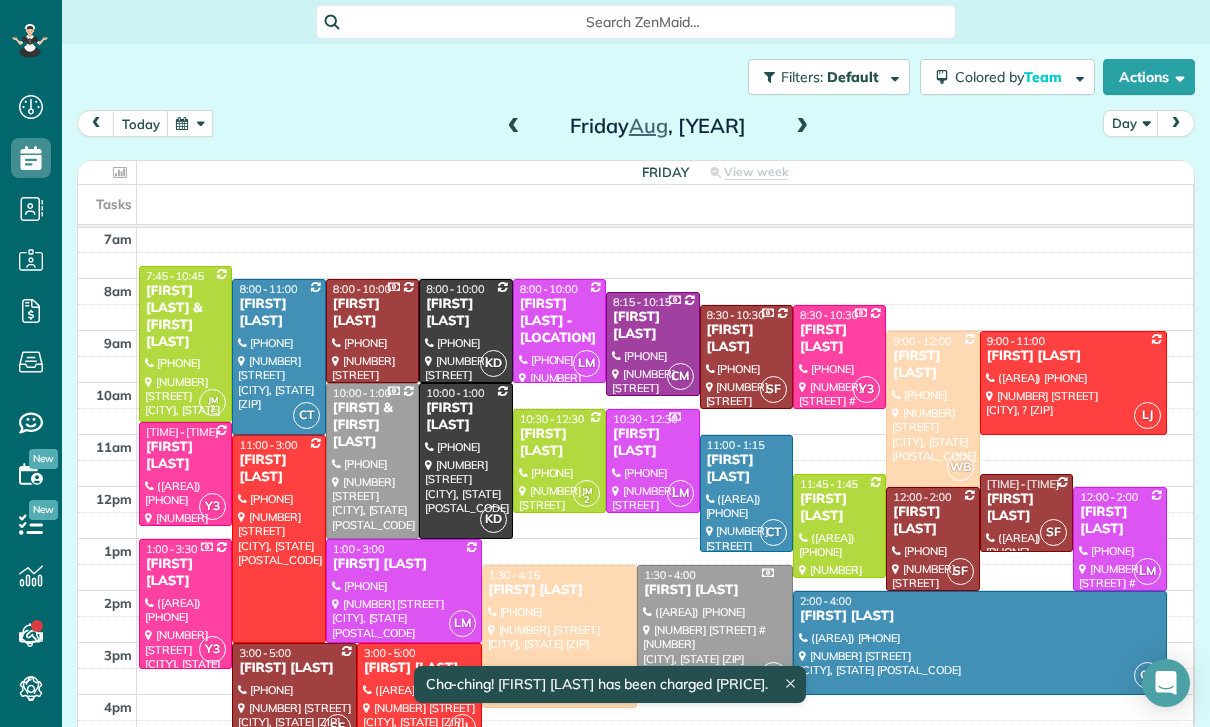 click on "[FIRST] [LAST]" at bounding box center [1026, 508] 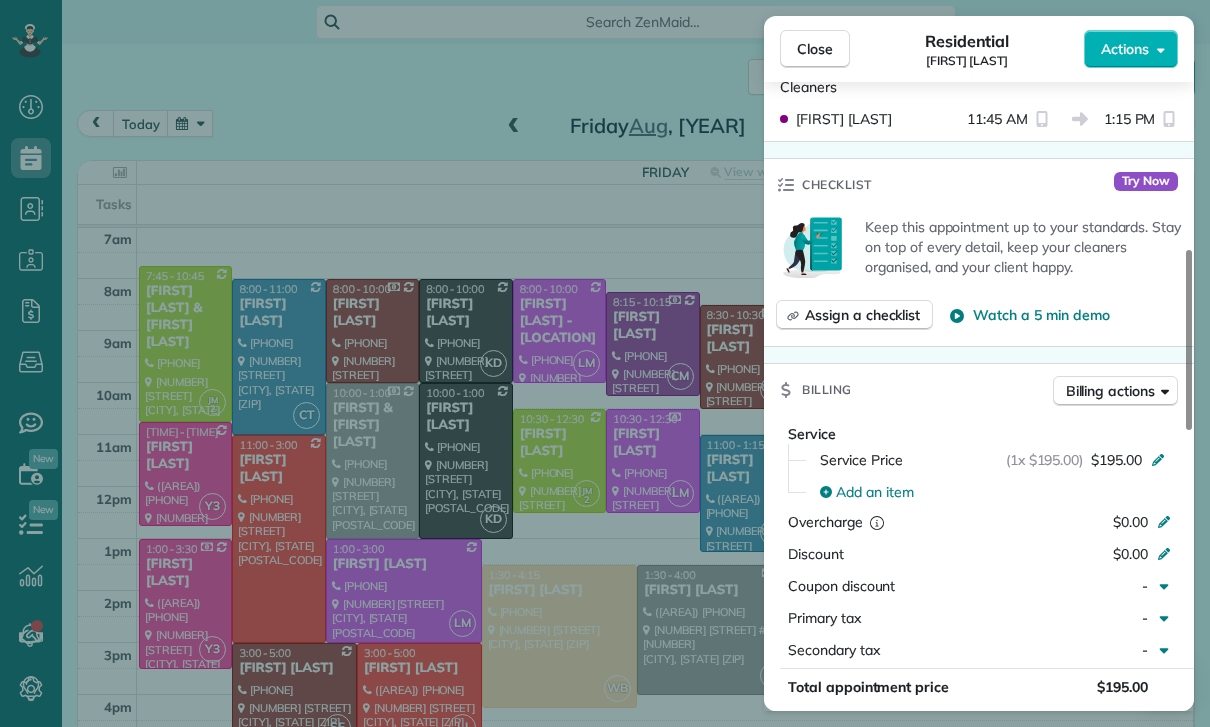 scroll, scrollTop: 763, scrollLeft: 0, axis: vertical 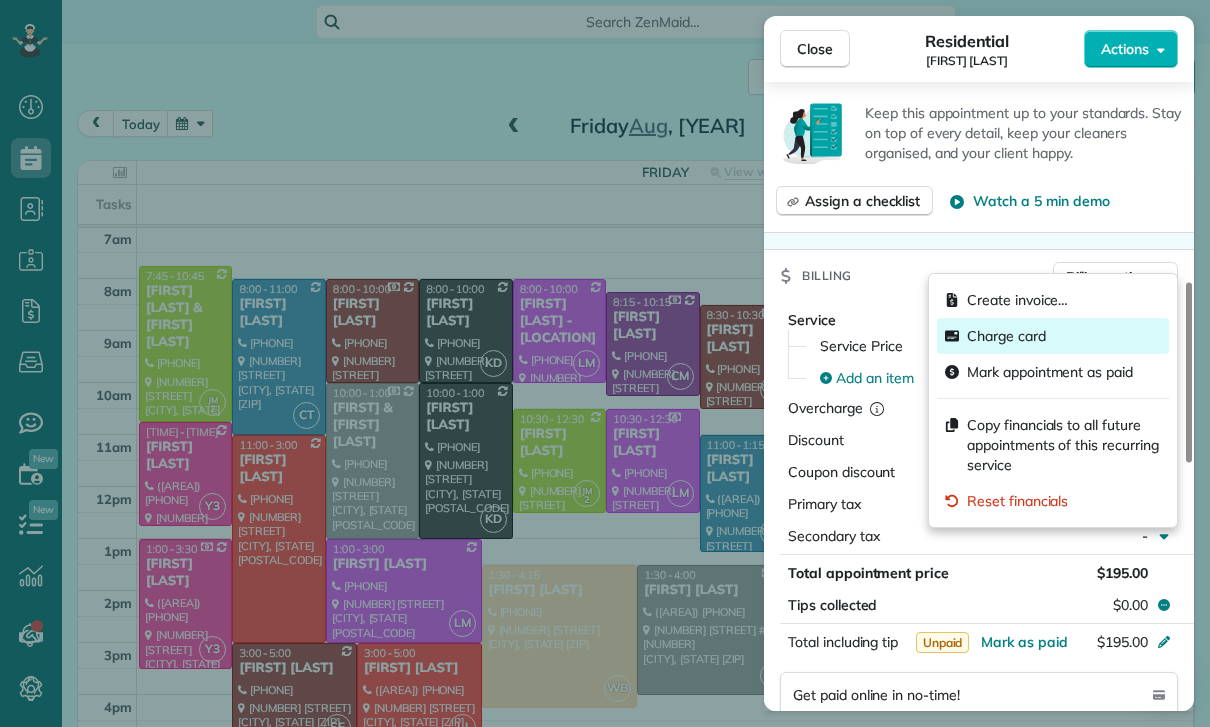 click on "Charge card" at bounding box center (1006, 336) 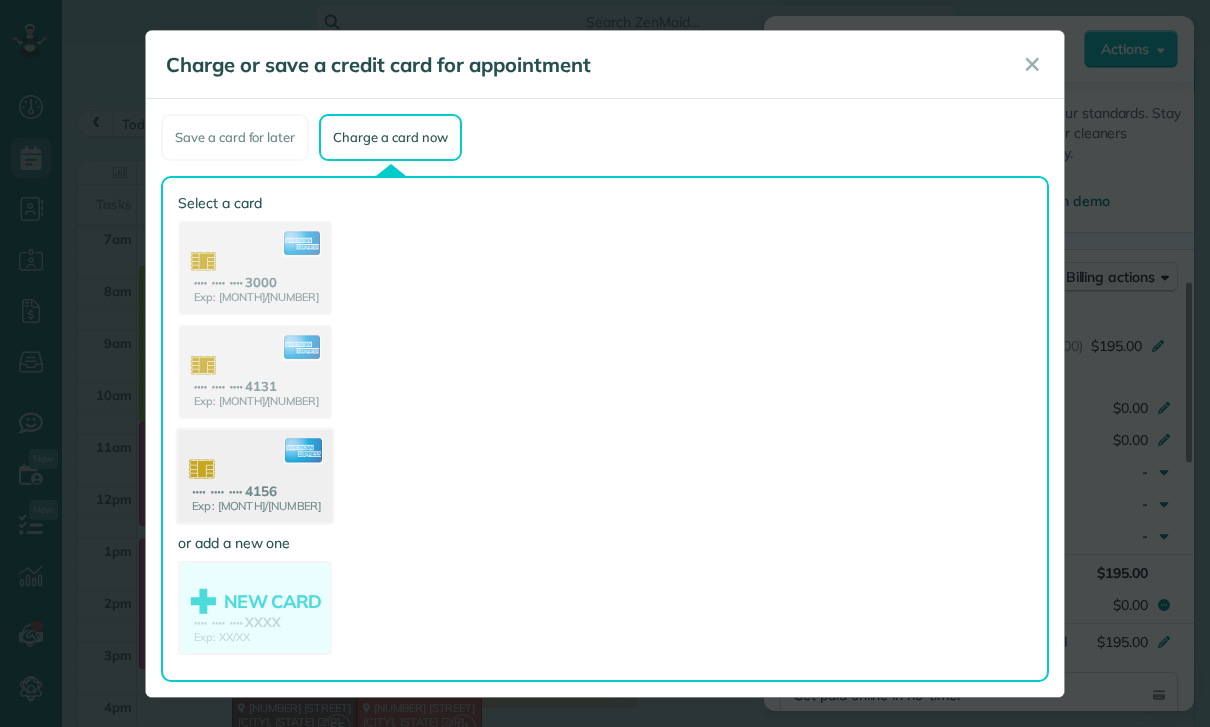 click 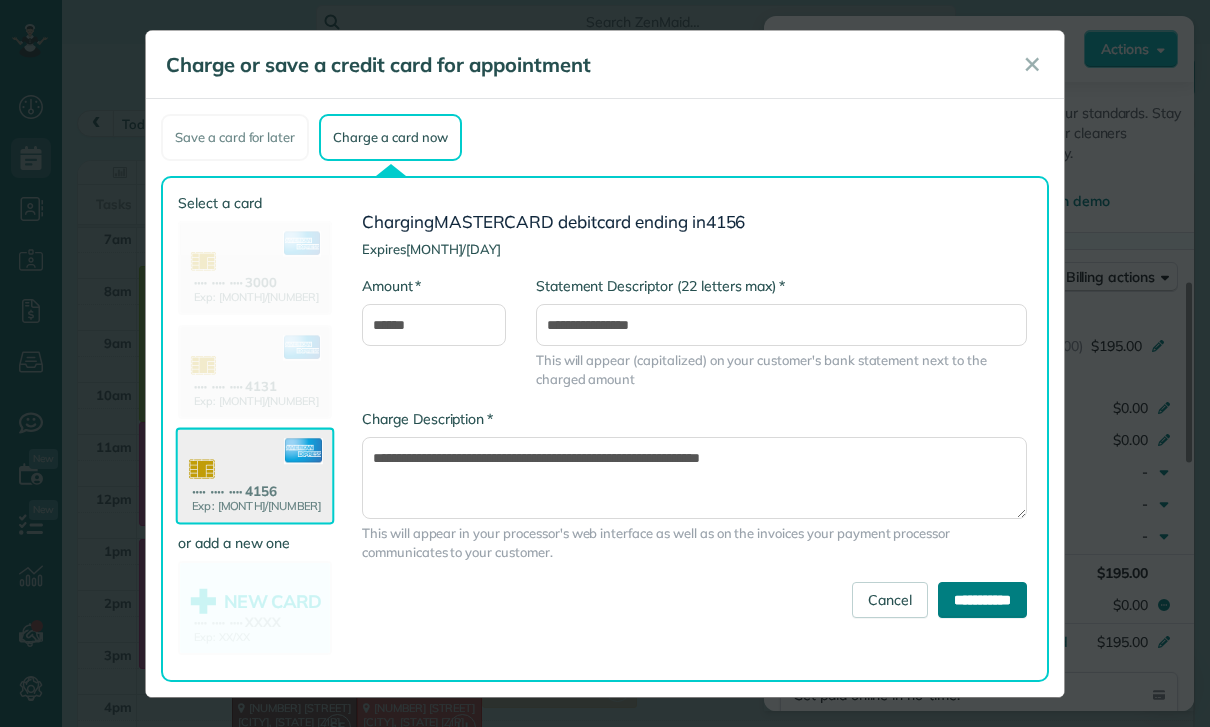 click on "**********" at bounding box center [982, 600] 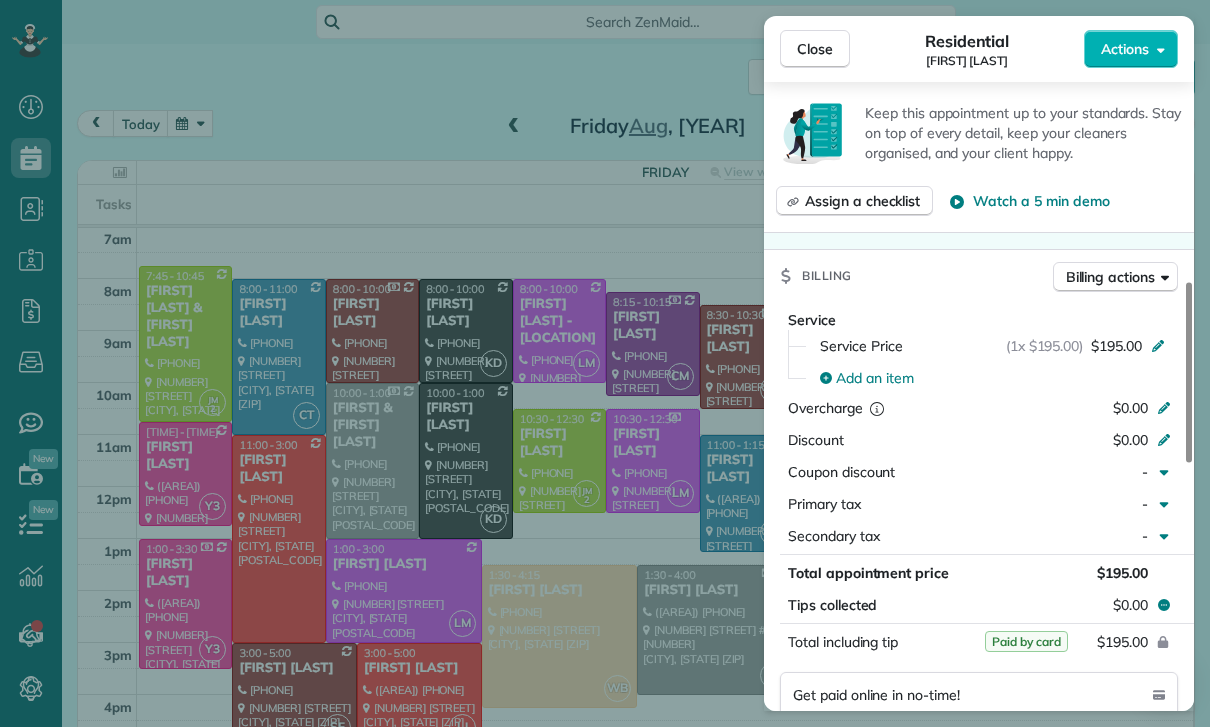 click on "Close Residential [FIRST] [LAST] Actions Status Yet to Confirm [FIRST] [LAST] · Open profile HOME ([AREA]) [PHONE] Copy No email on record Add email View Details Residential [DAY], [MONTH] [DAY], [YEAR] ( [DURATION] days ago ) [TIME] [AM/PM] [TIME] [AM/PM] [DURATION] and [DURATION] Repeats every [DURATION] weeks Edit recurring service Previous ( [MONTH] [DAY] ) Next ( [MONTH] [DAY] ) [NUMBER] [STREET] [CITY] [STATE] [ZIP] Service was not rated yet Cleaners Time in and out Assign Invite Team Santy Cleaners Santy   Flores [TIME] [AM/PM] [TIME] [AM/PM] Checklist Try Now Keep this appointment up to your standards. Stay on top of every detail, keep your cleaners organised, and your client happy. Assign a checklist Watch a [DURATION] min demo Billing Billing actions Service Service Price (1x $[PRICE]) $[PRICE] Add an item Overcharge $[PRICE] Discount $[PRICE] Coupon discount - Primary tax - Secondary tax - Total appointment price $[PRICE] Tips collected $[PRICE] Paid by card Total including tip $[PRICE] Get paid online in no-time! Send an invoice and reward your cleaners with tips Key # - [NUMBER] [NUMBER]" at bounding box center (605, 363) 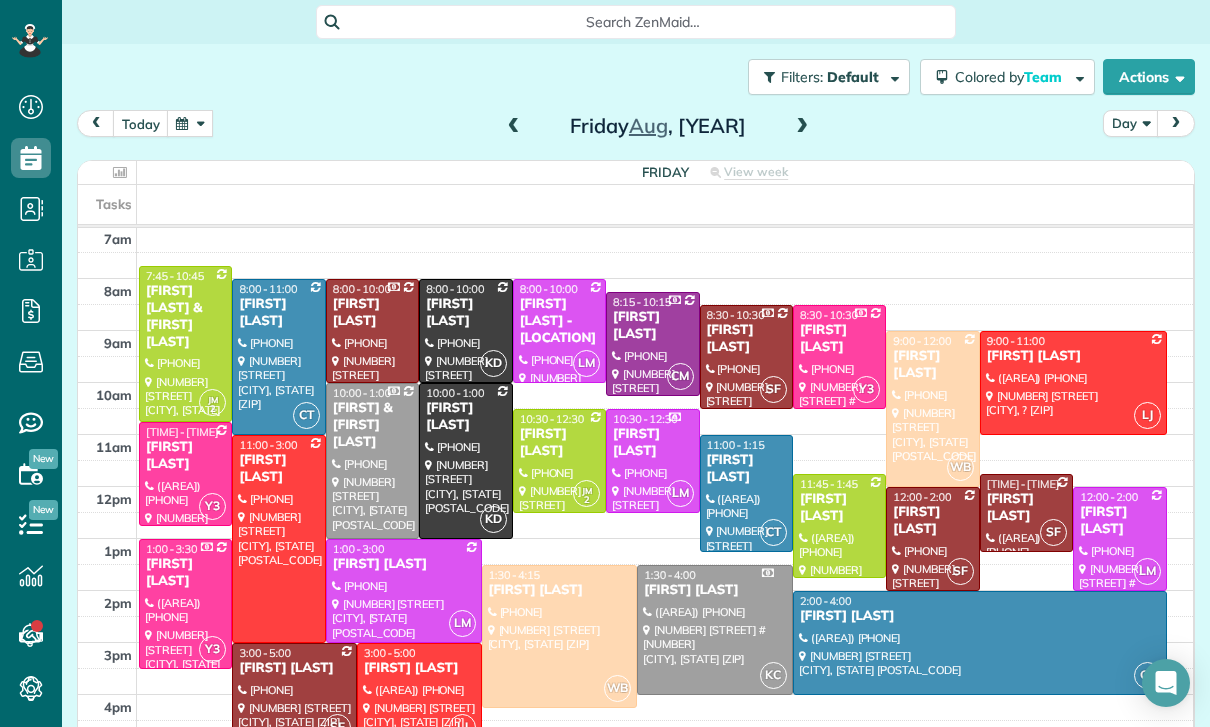 click at bounding box center (190, 123) 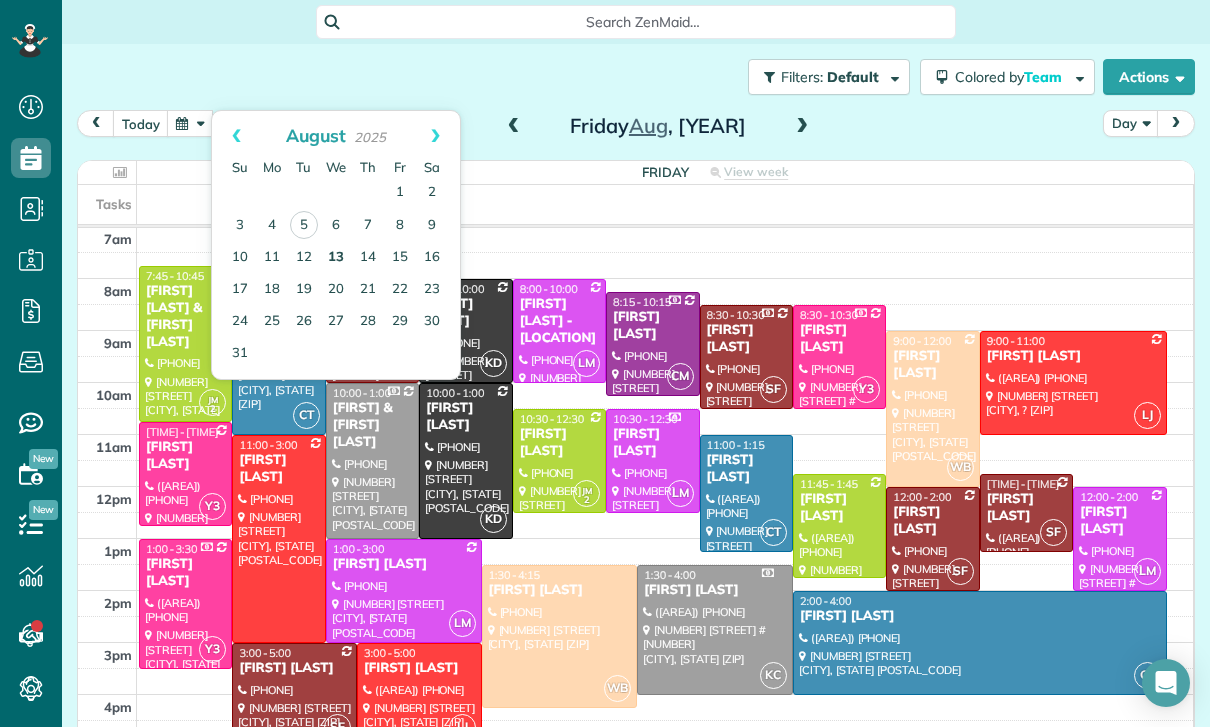 click on "13" at bounding box center (336, 258) 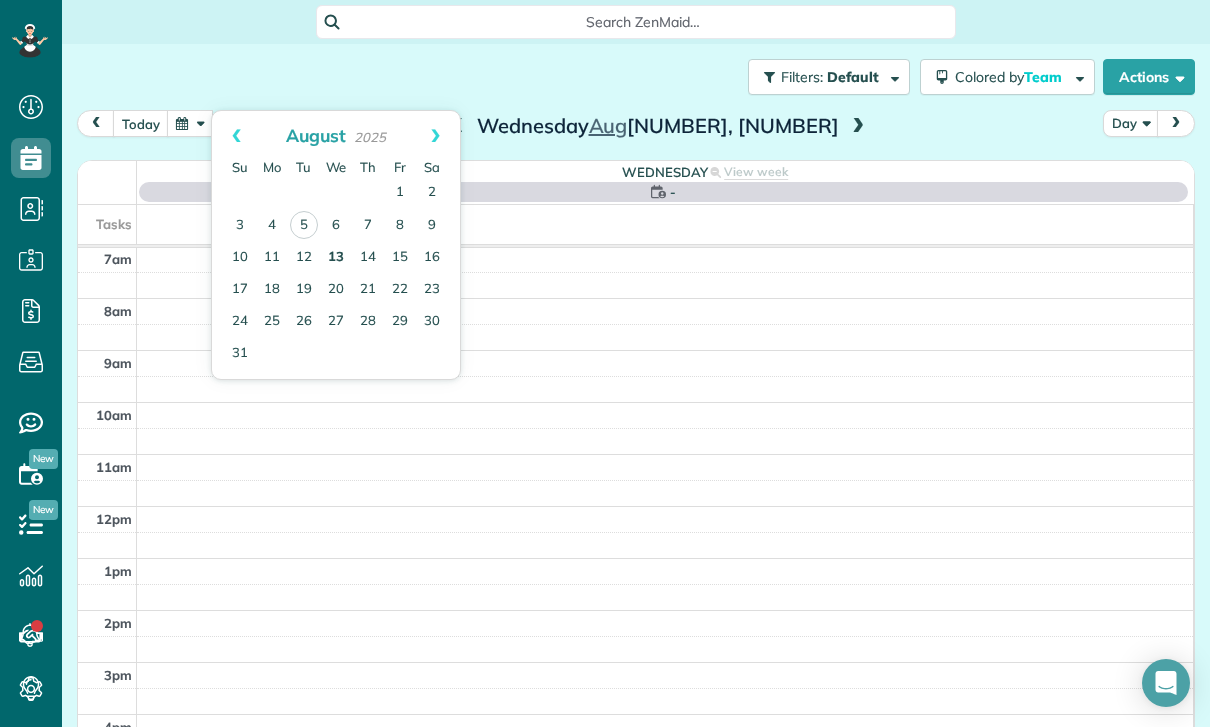 scroll, scrollTop: 157, scrollLeft: 0, axis: vertical 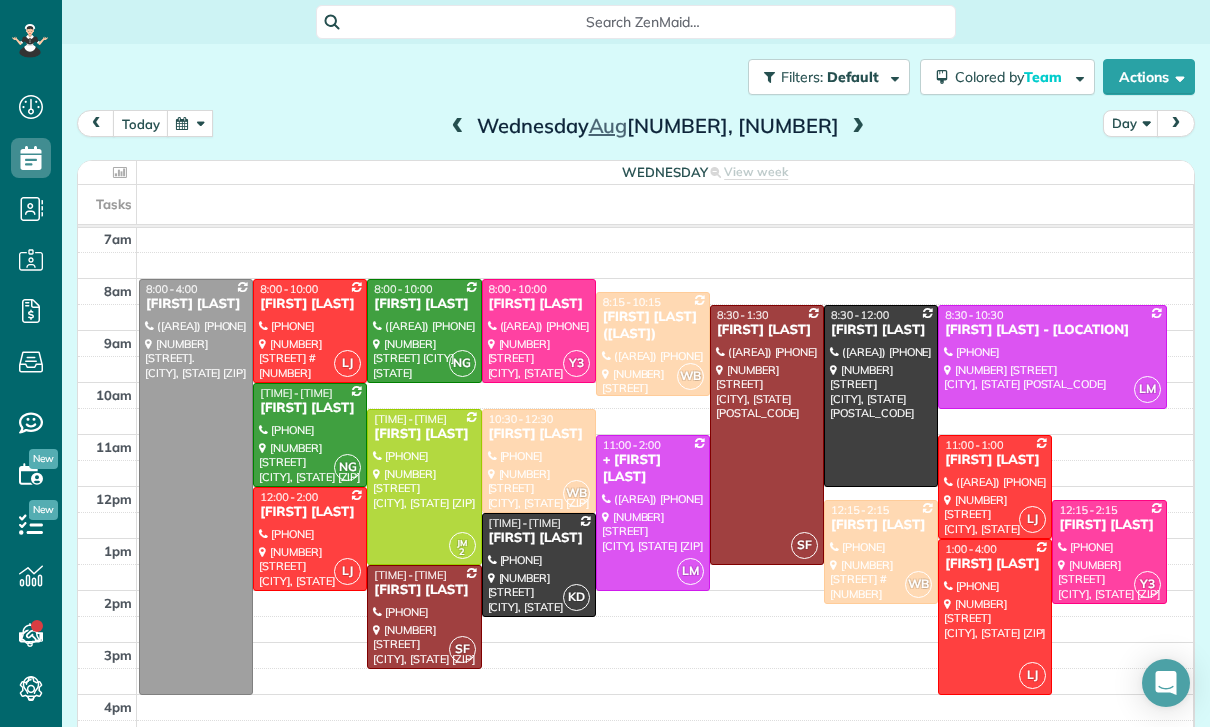 click at bounding box center [458, 127] 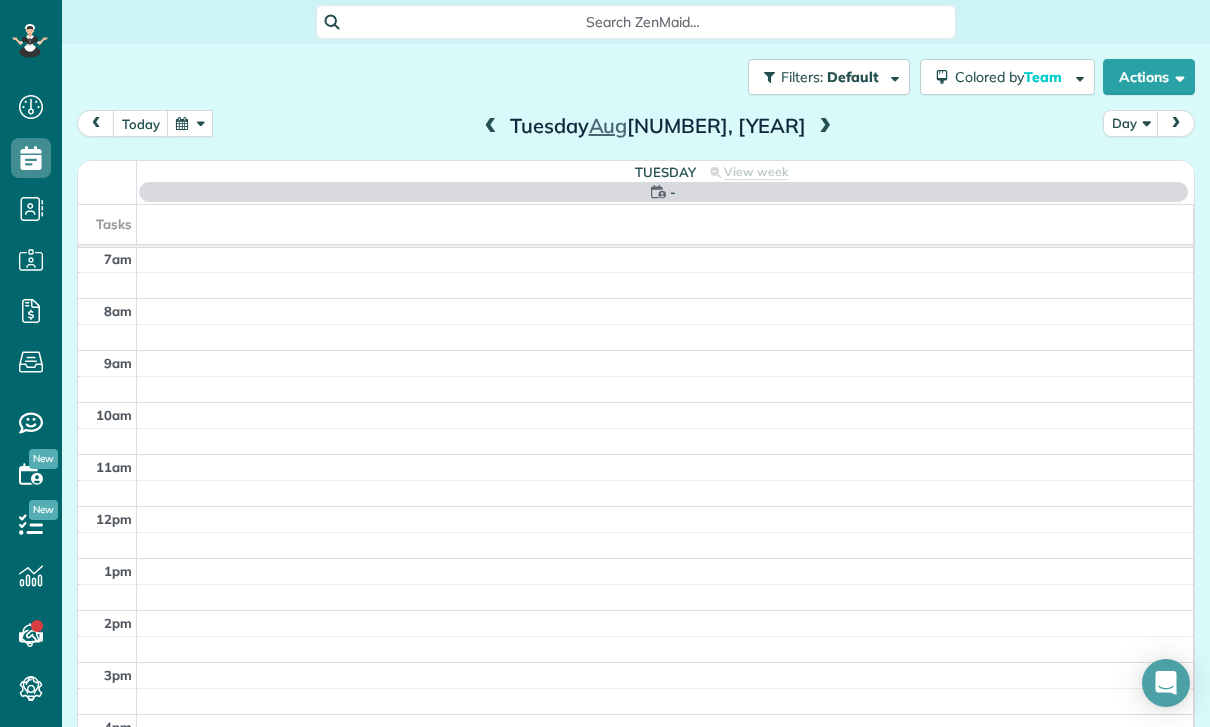 scroll, scrollTop: 157, scrollLeft: 0, axis: vertical 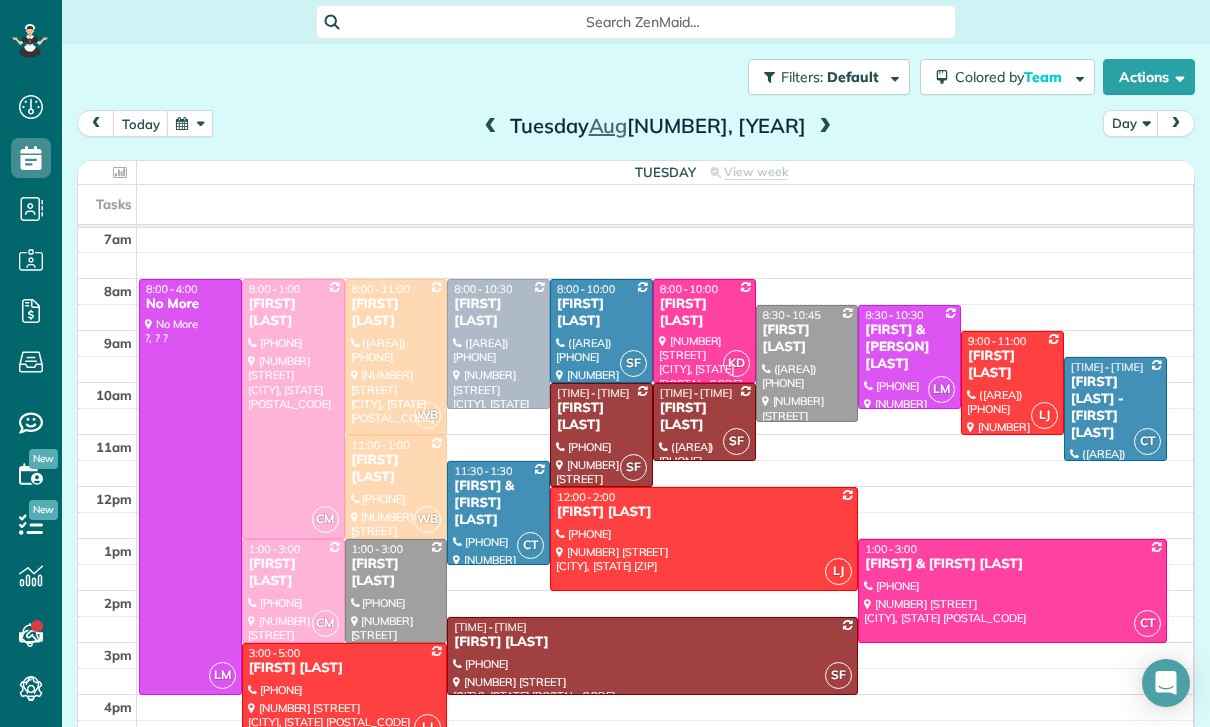 click at bounding box center (491, 127) 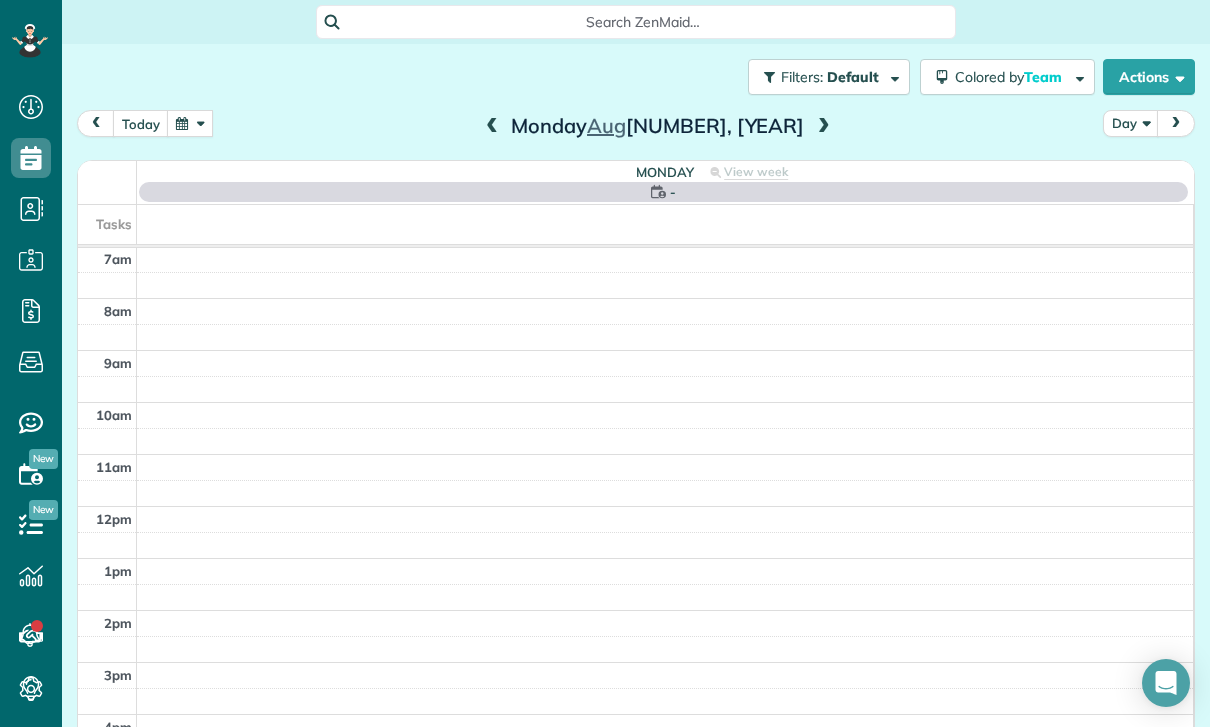 scroll, scrollTop: 157, scrollLeft: 0, axis: vertical 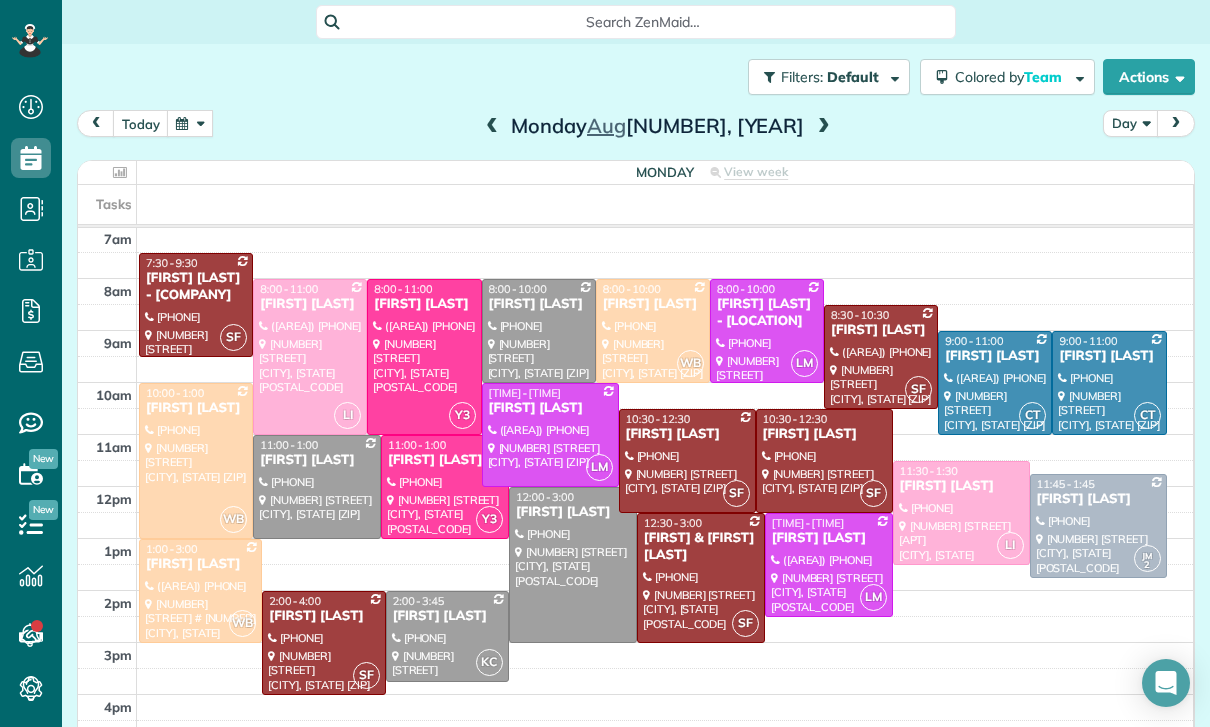 click at bounding box center [824, 127] 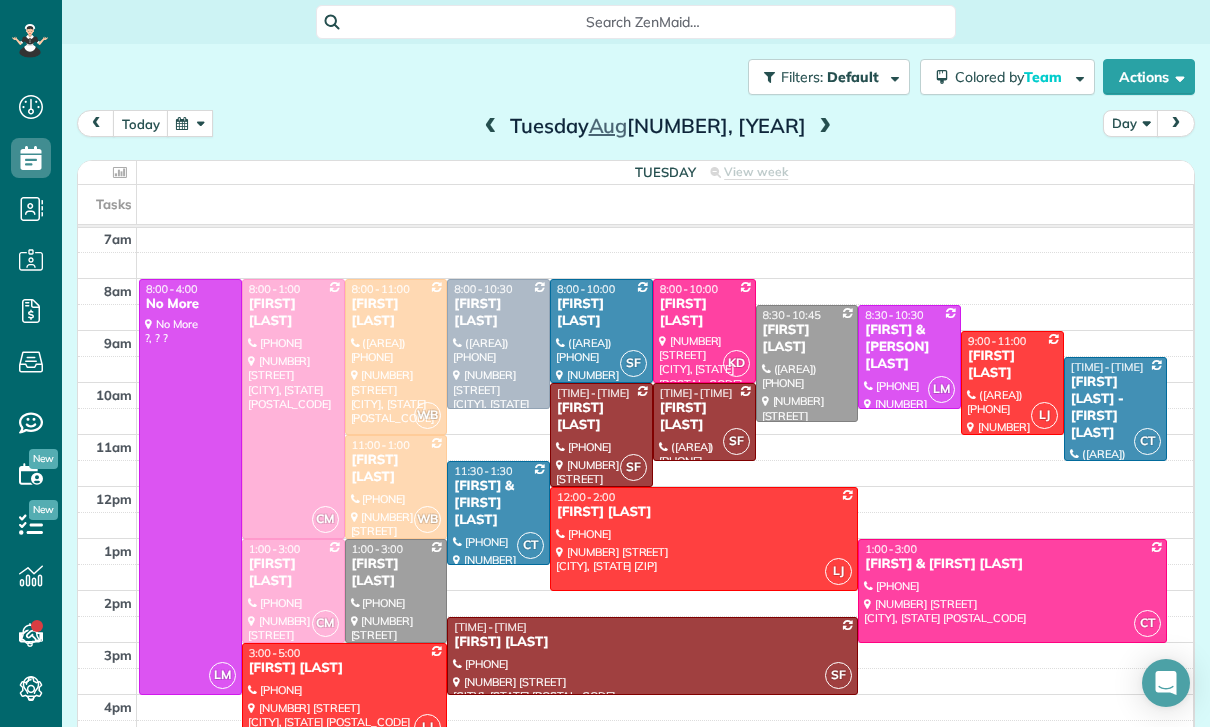click at bounding box center [825, 127] 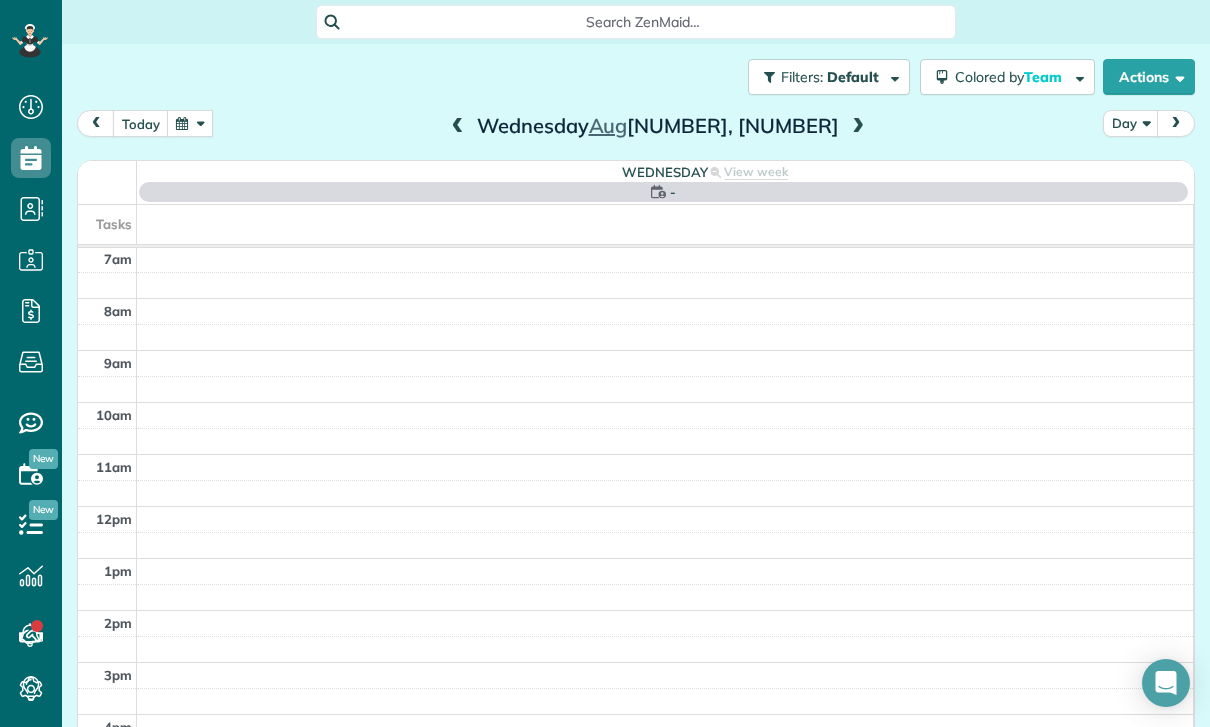 scroll, scrollTop: 157, scrollLeft: 0, axis: vertical 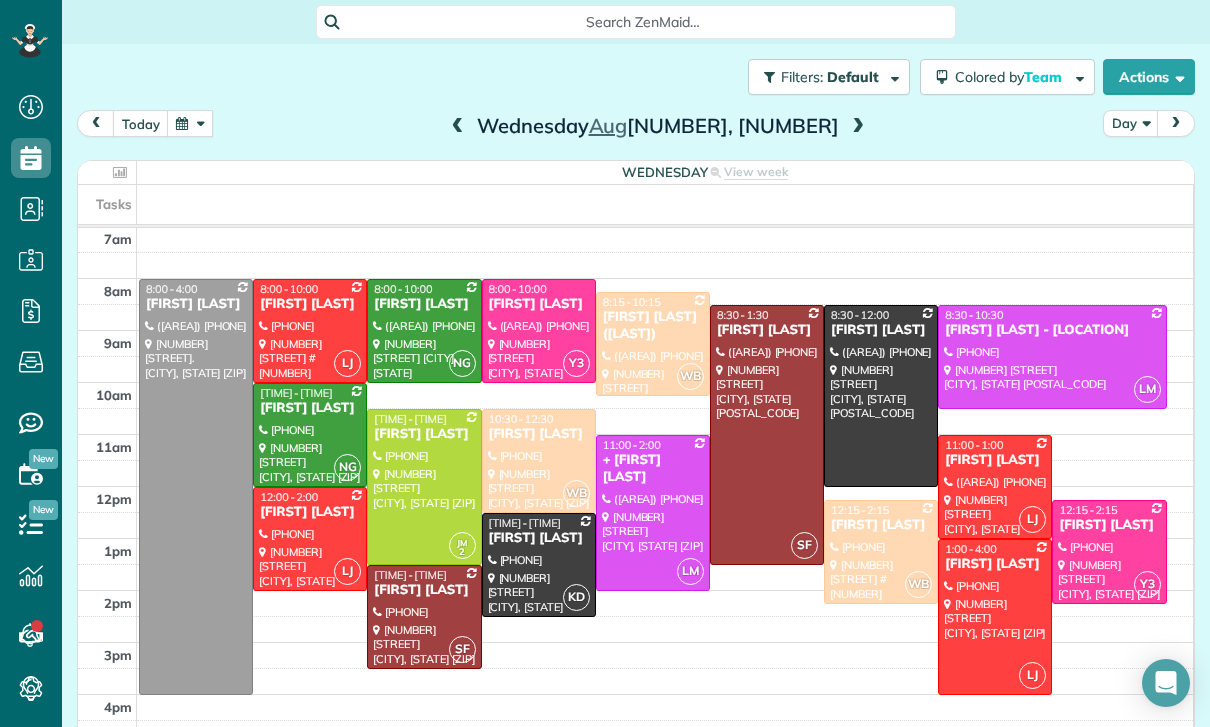 click at bounding box center [858, 127] 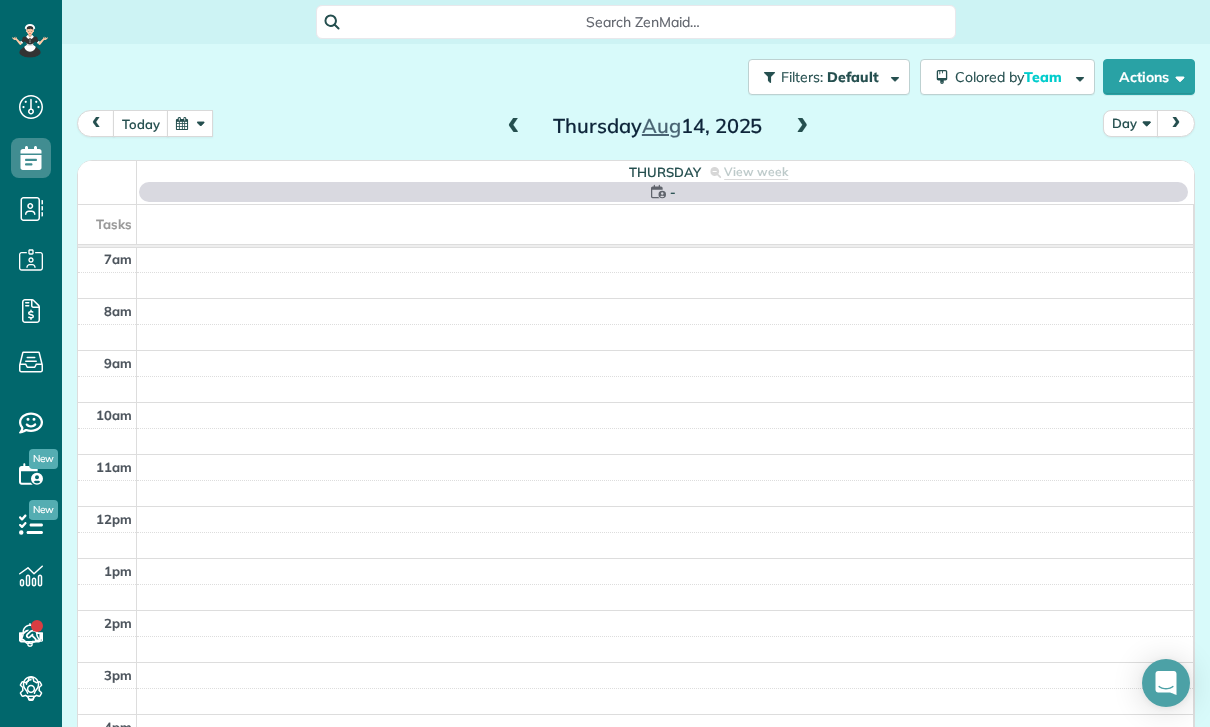 scroll, scrollTop: 157, scrollLeft: 0, axis: vertical 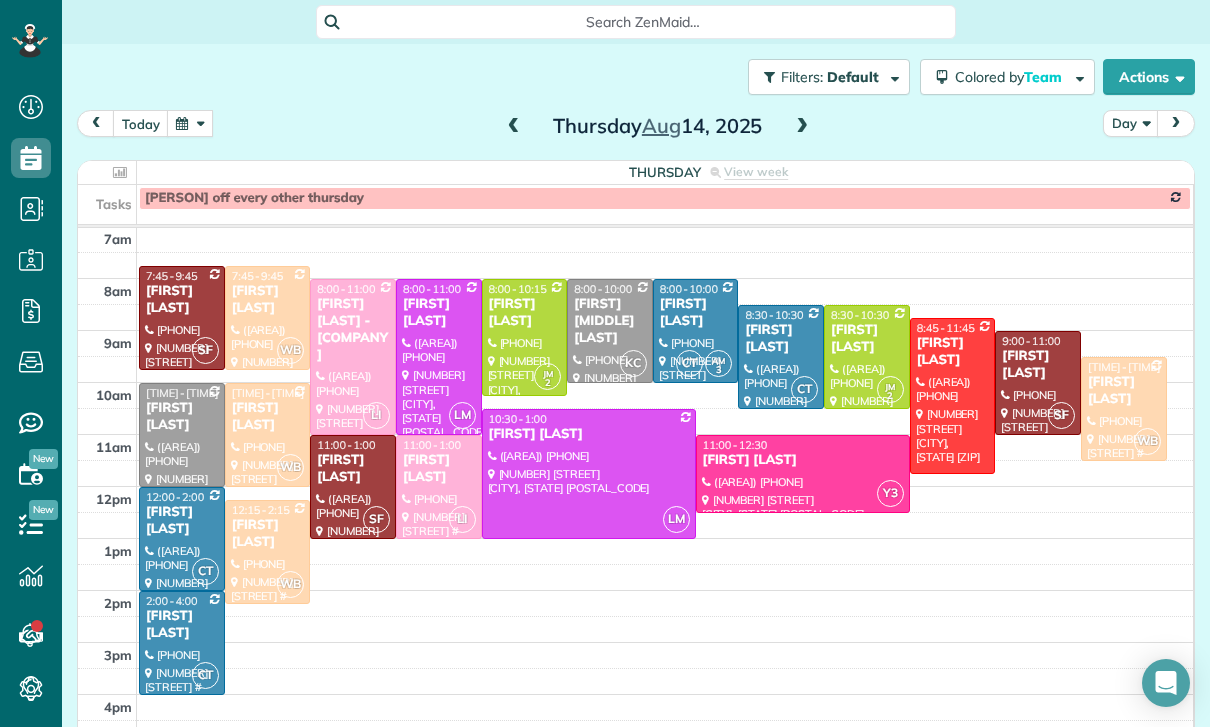 click at bounding box center [802, 127] 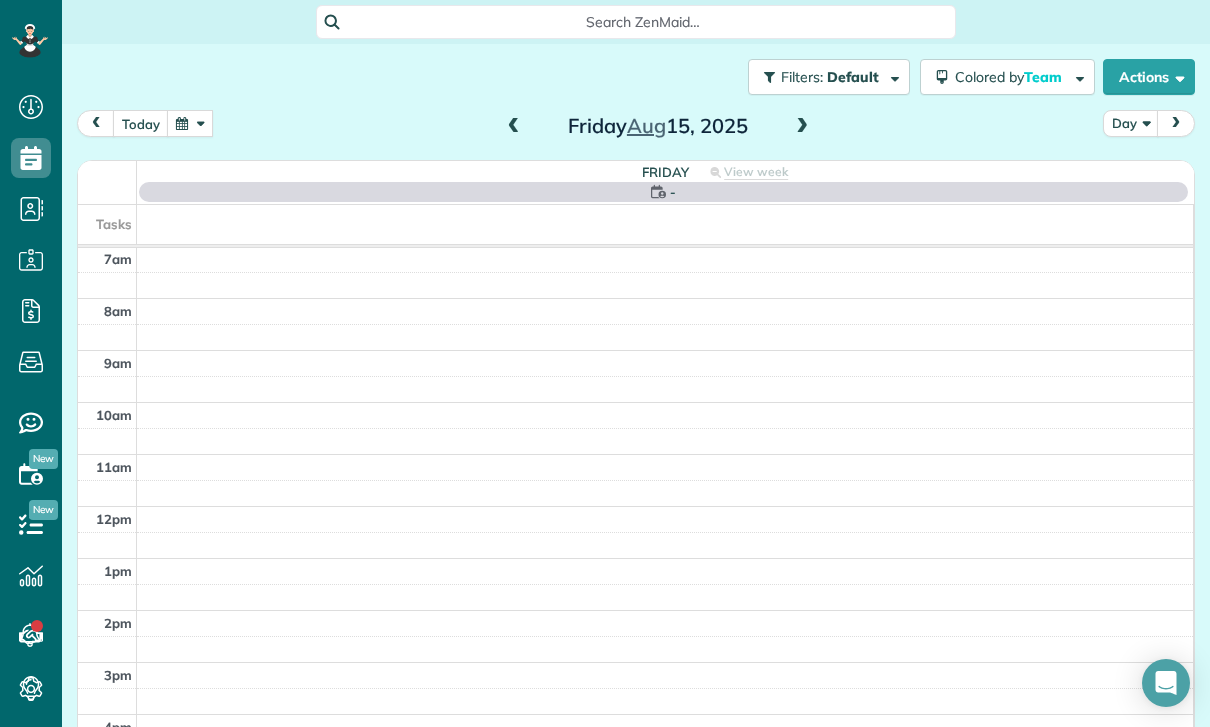 scroll, scrollTop: 157, scrollLeft: 0, axis: vertical 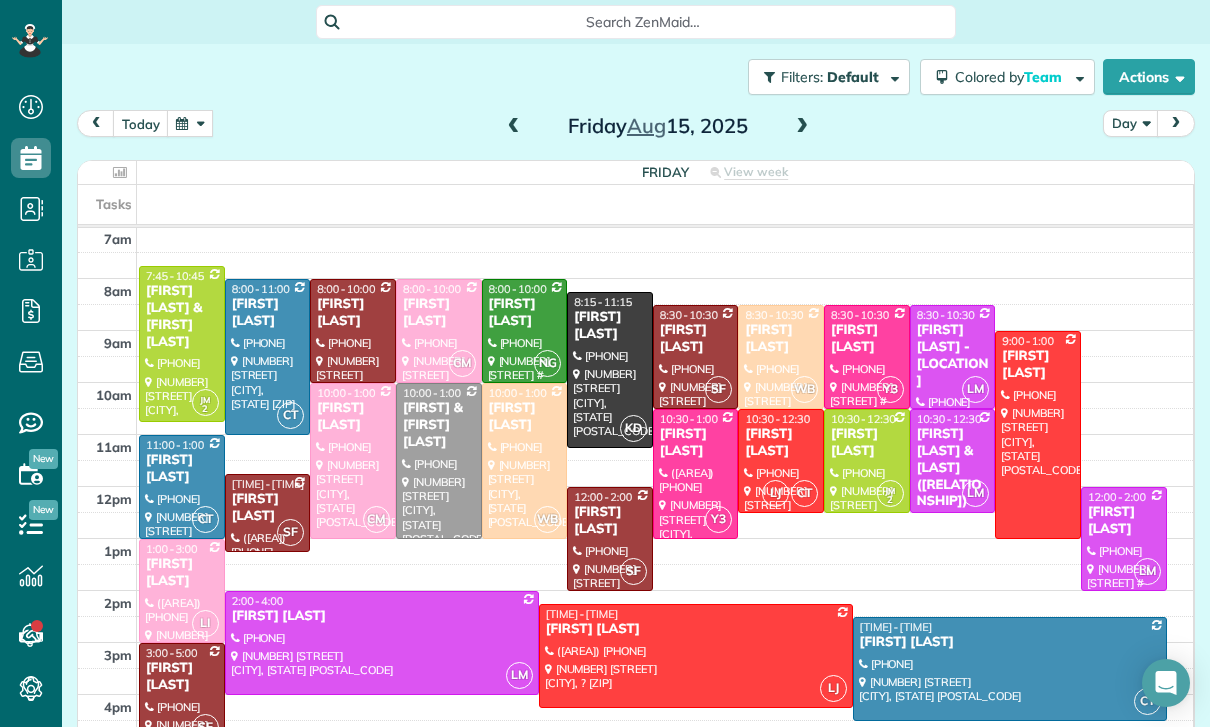 click at bounding box center (514, 127) 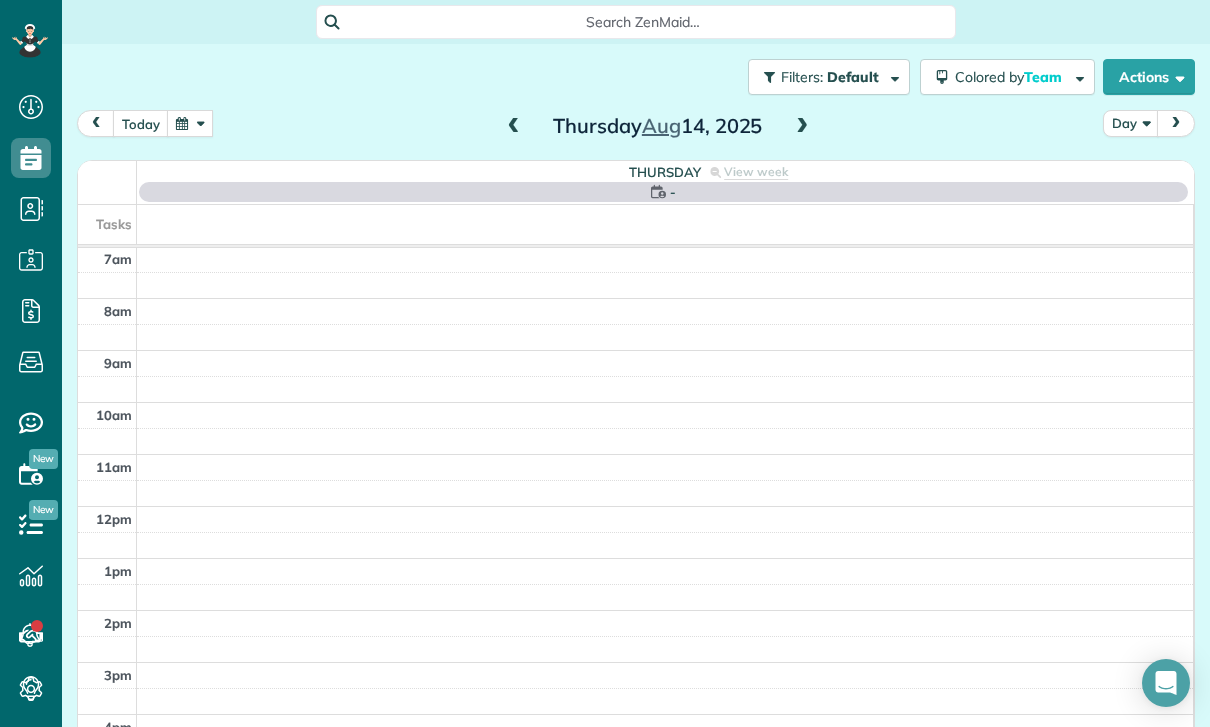 scroll, scrollTop: 157, scrollLeft: 0, axis: vertical 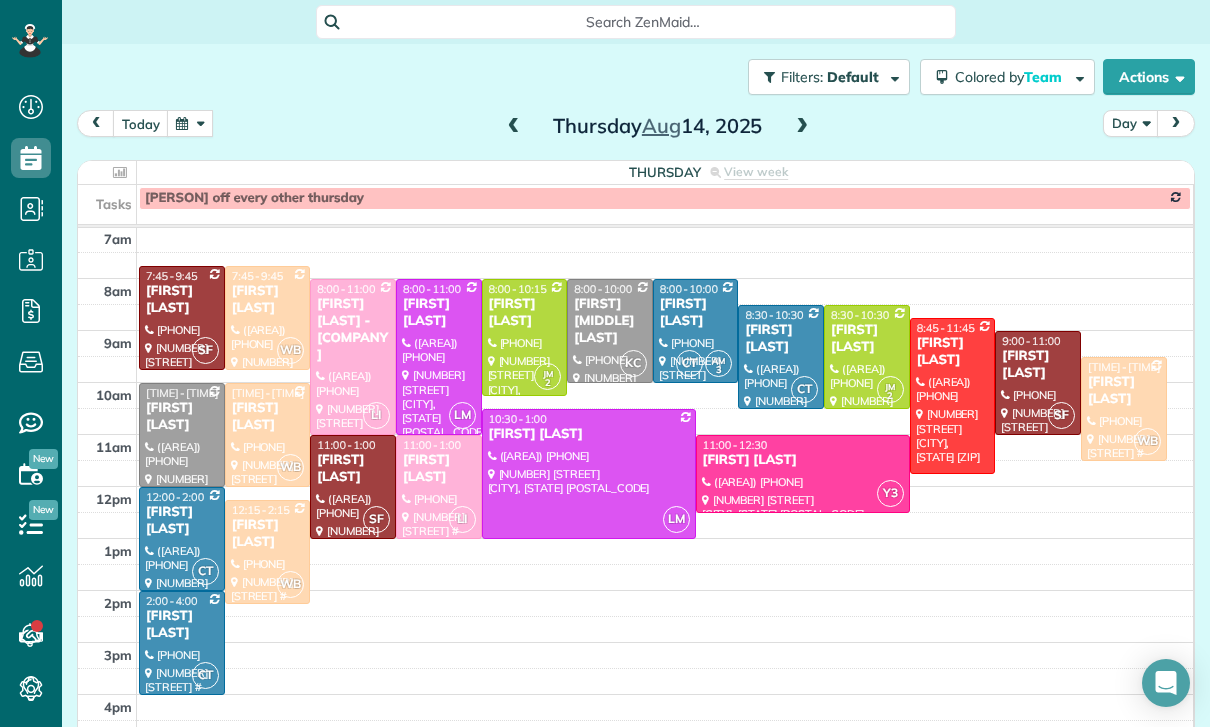click on "today   Day [DAY]  [MONTH]  [DAY], [YEAR]" at bounding box center (636, 128) 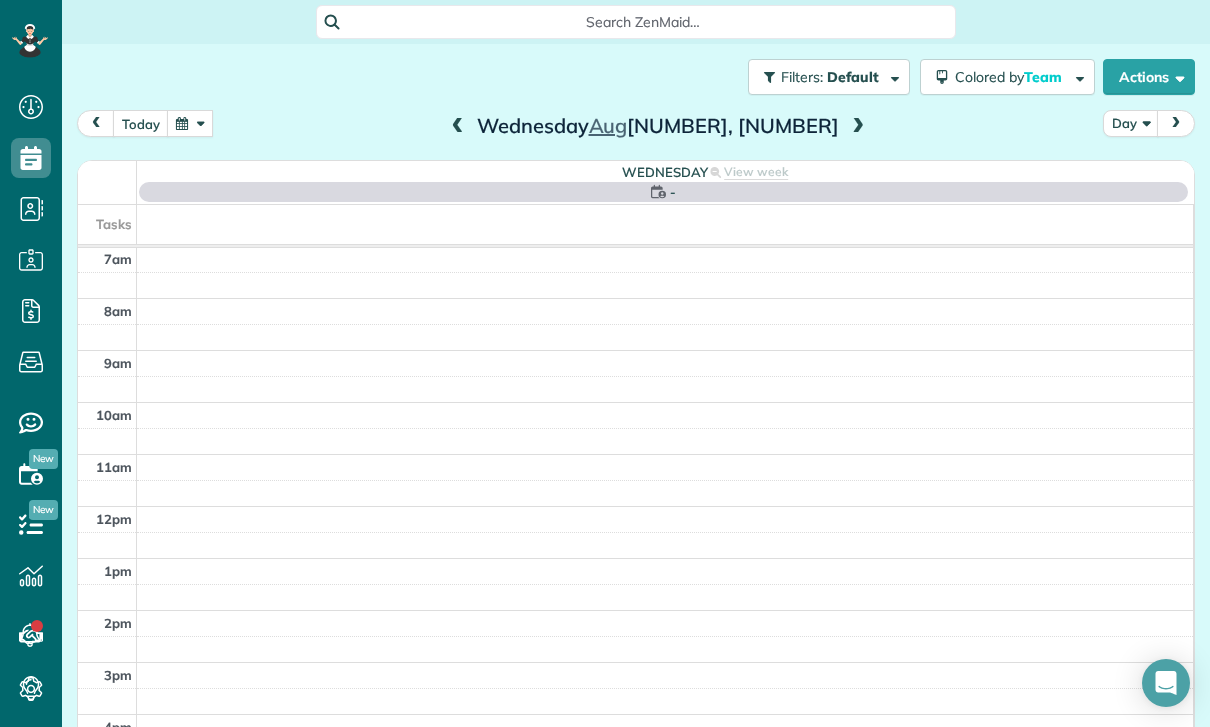scroll, scrollTop: 157, scrollLeft: 0, axis: vertical 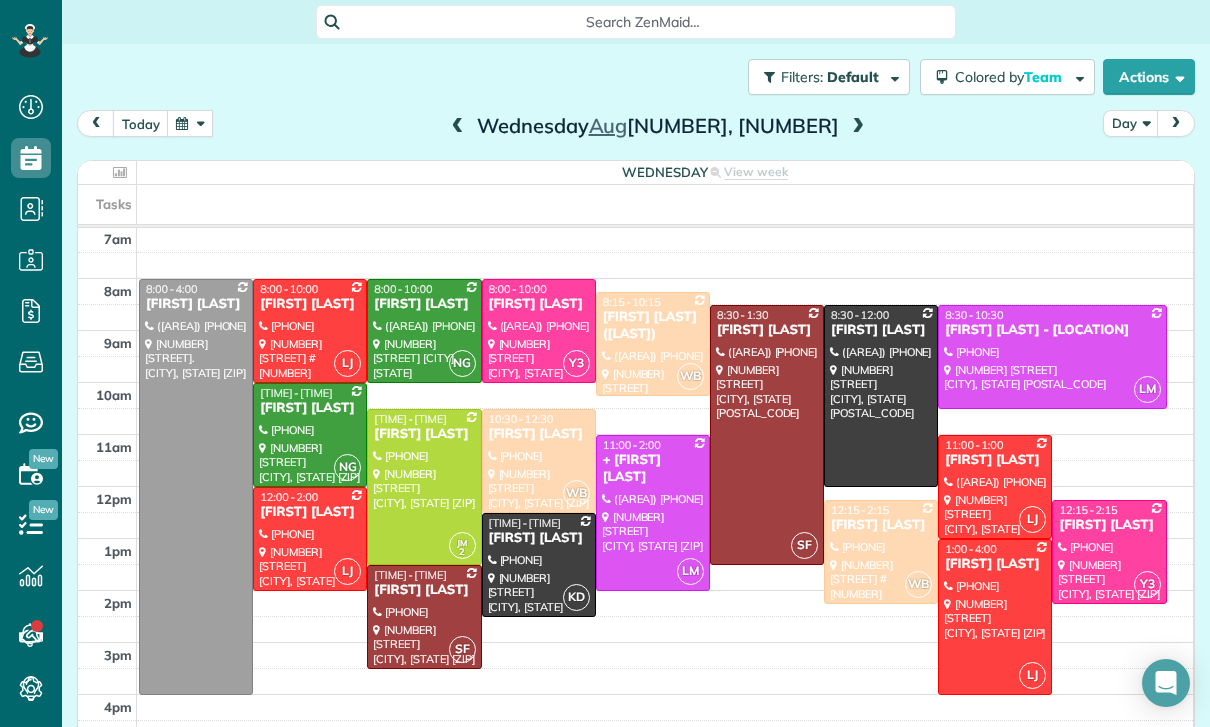 click at bounding box center [190, 123] 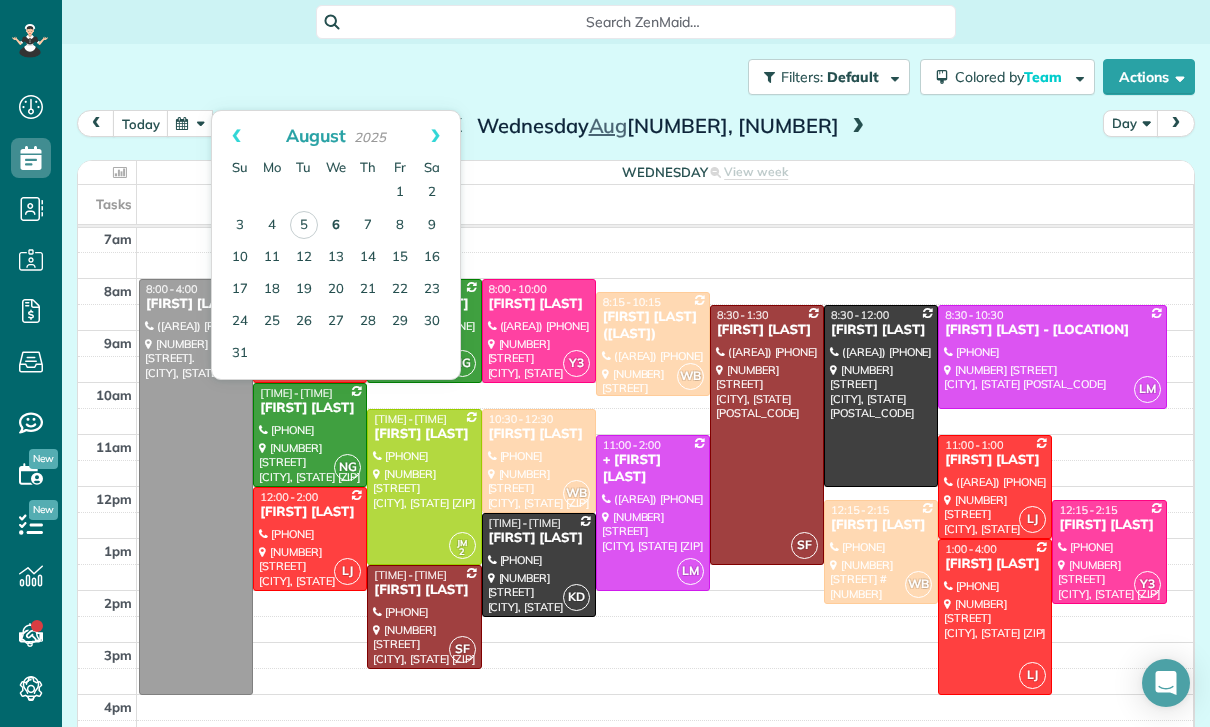 click on "6" at bounding box center (336, 226) 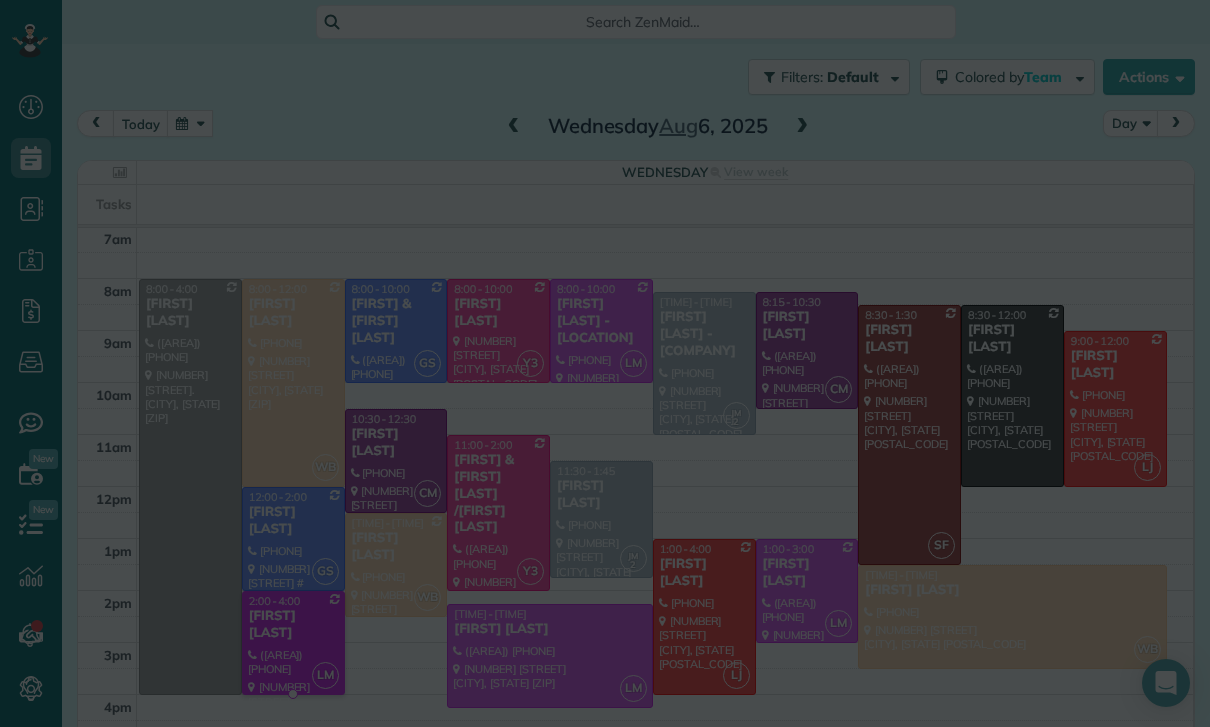 scroll, scrollTop: 157, scrollLeft: 0, axis: vertical 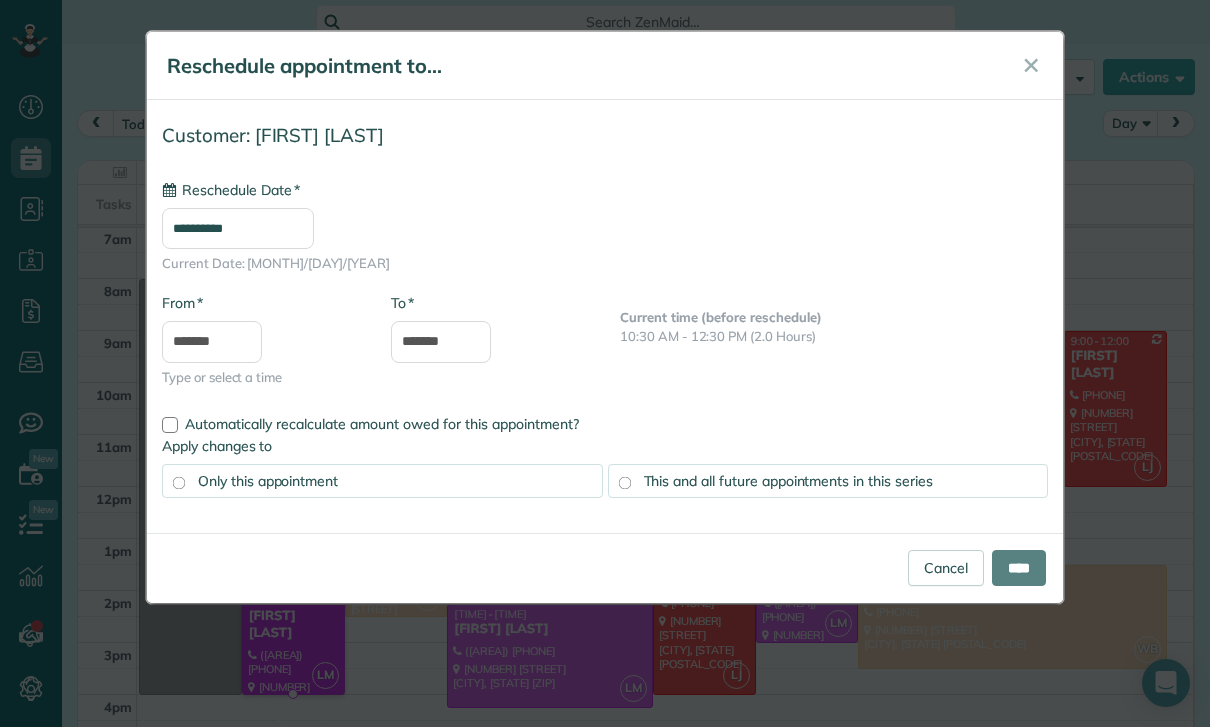 type on "**********" 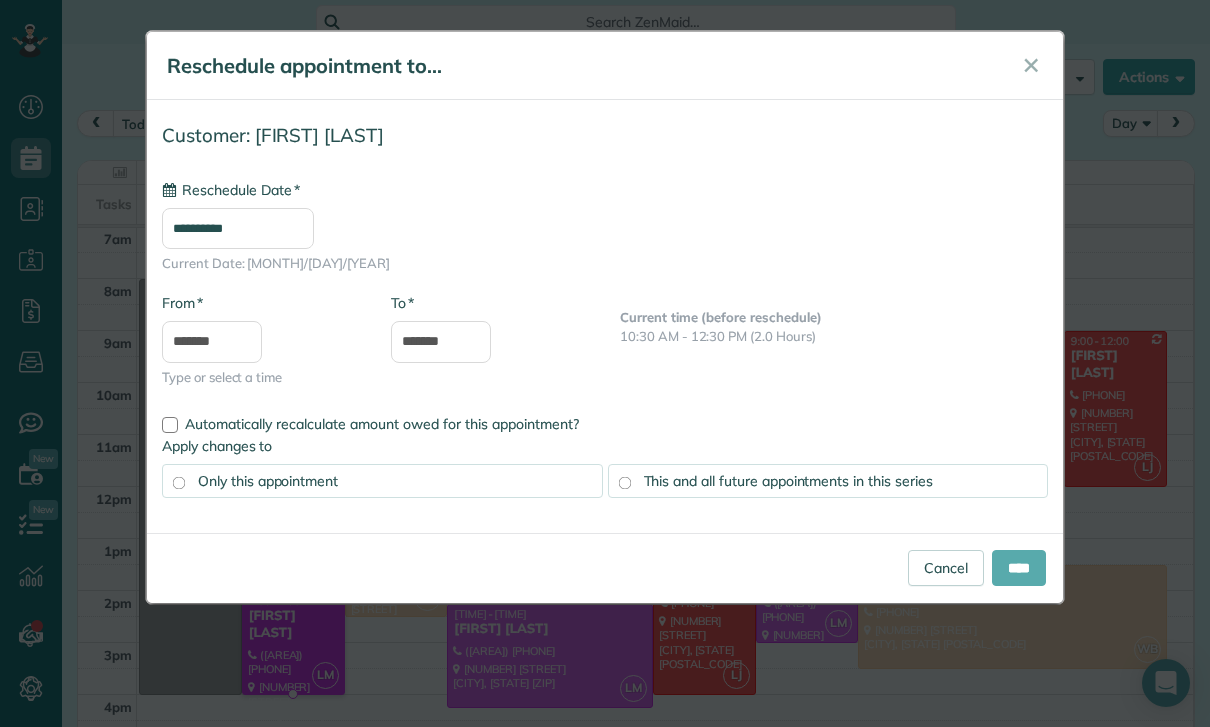 click on "****" at bounding box center (1019, 568) 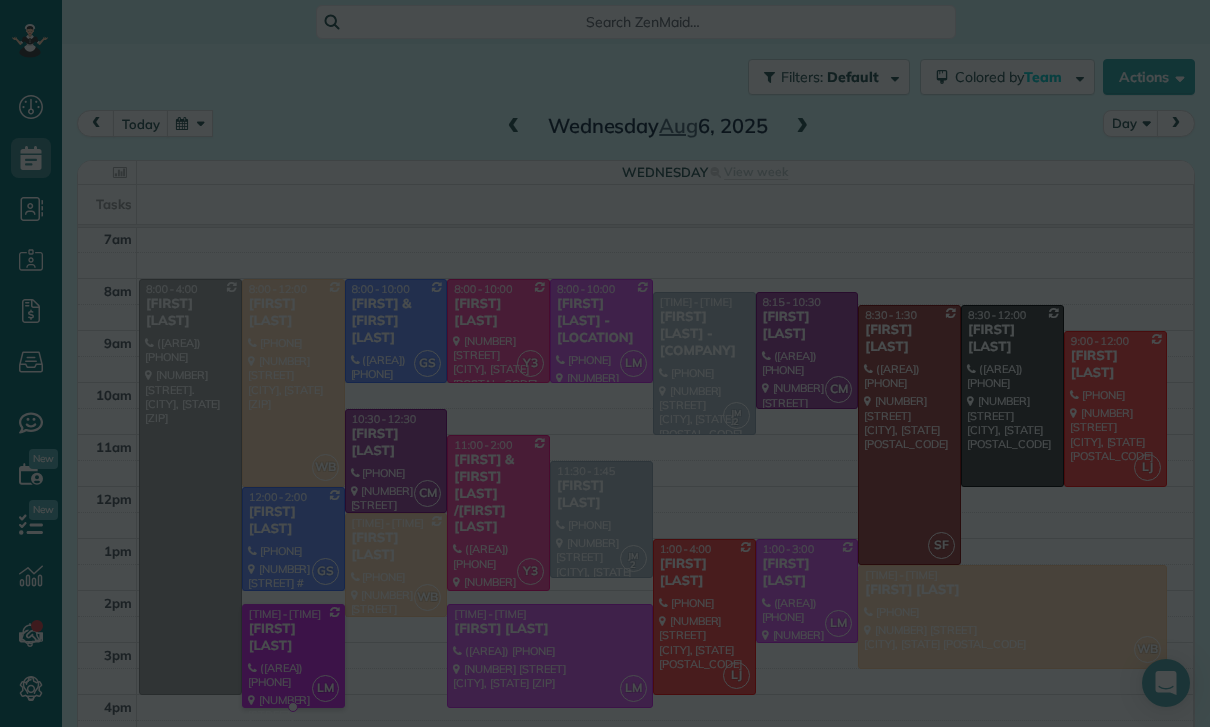 scroll, scrollTop: 157, scrollLeft: 0, axis: vertical 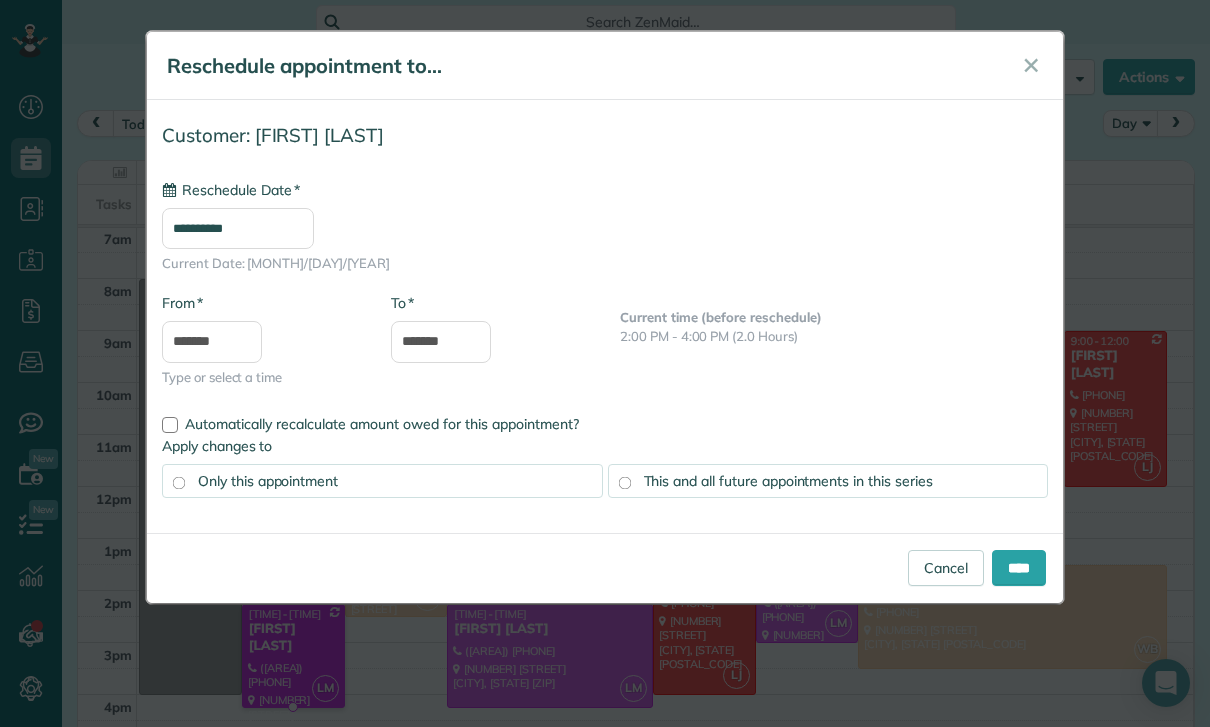 click on "**********" at bounding box center (238, 228) 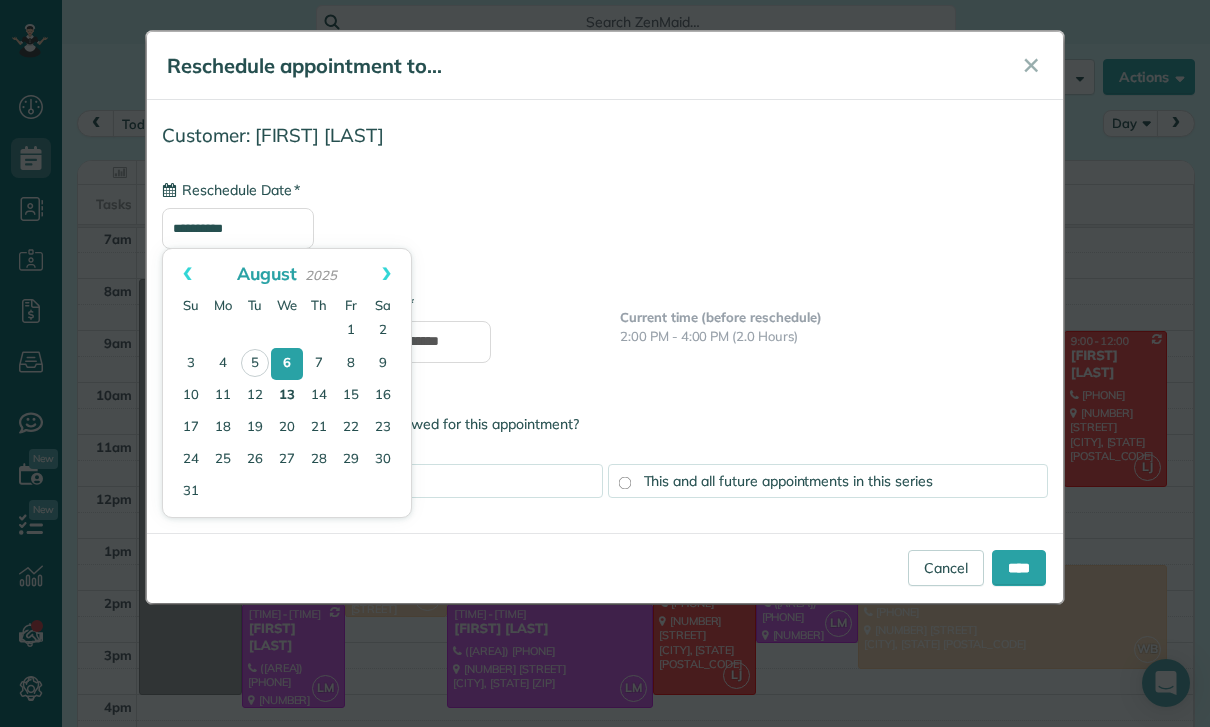 click on "13" at bounding box center (287, 396) 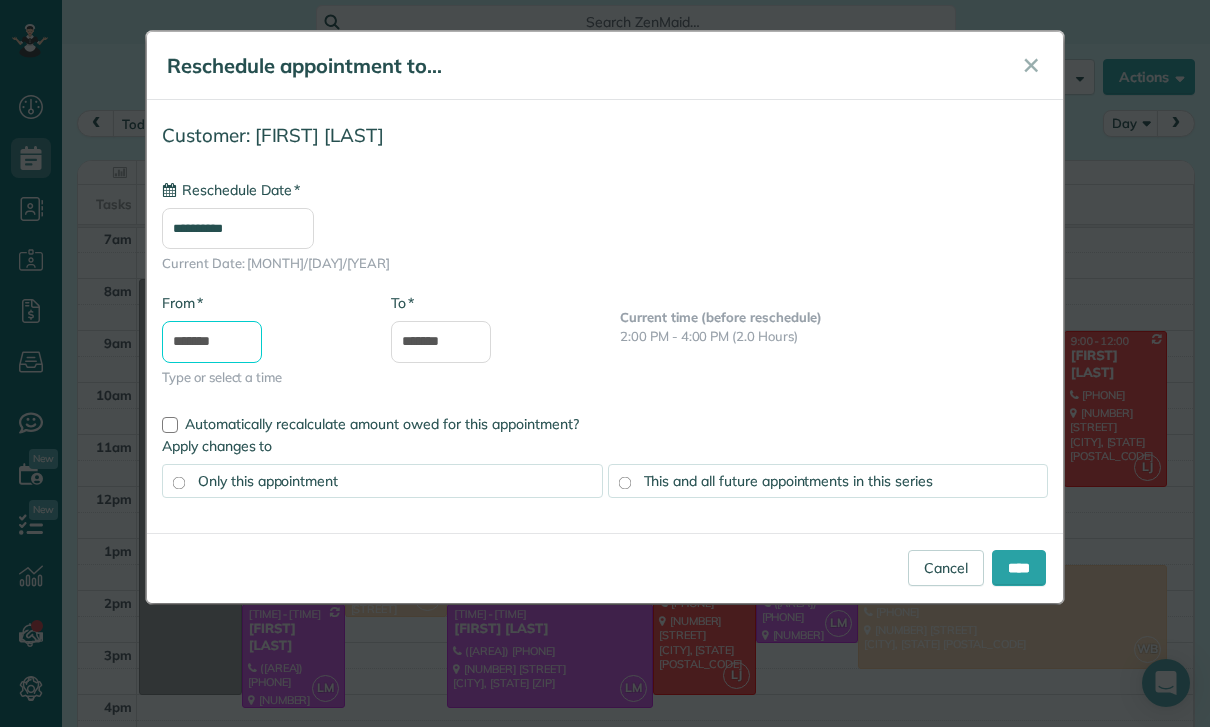 click on "*******" at bounding box center [212, 342] 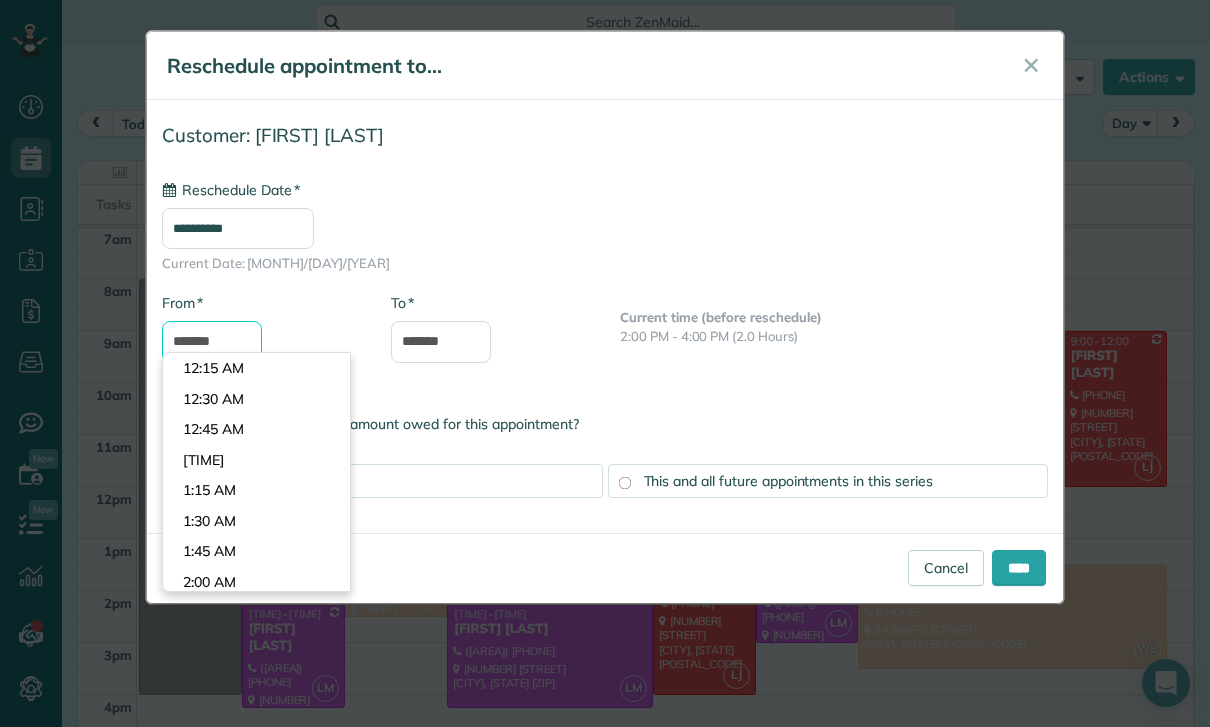 scroll, scrollTop: 1650, scrollLeft: 0, axis: vertical 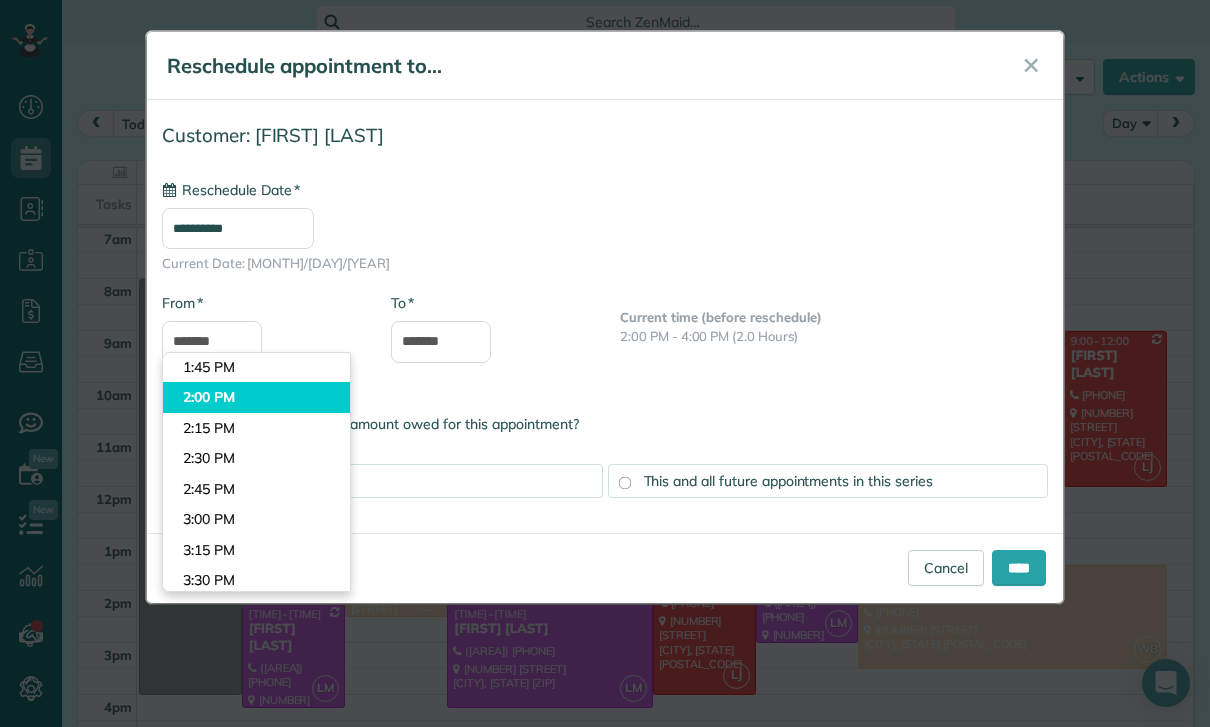 click on "Dashboard
Scheduling
Calendar View
List View
Dispatch View - Weekly scheduling (Beta)" at bounding box center [605, 363] 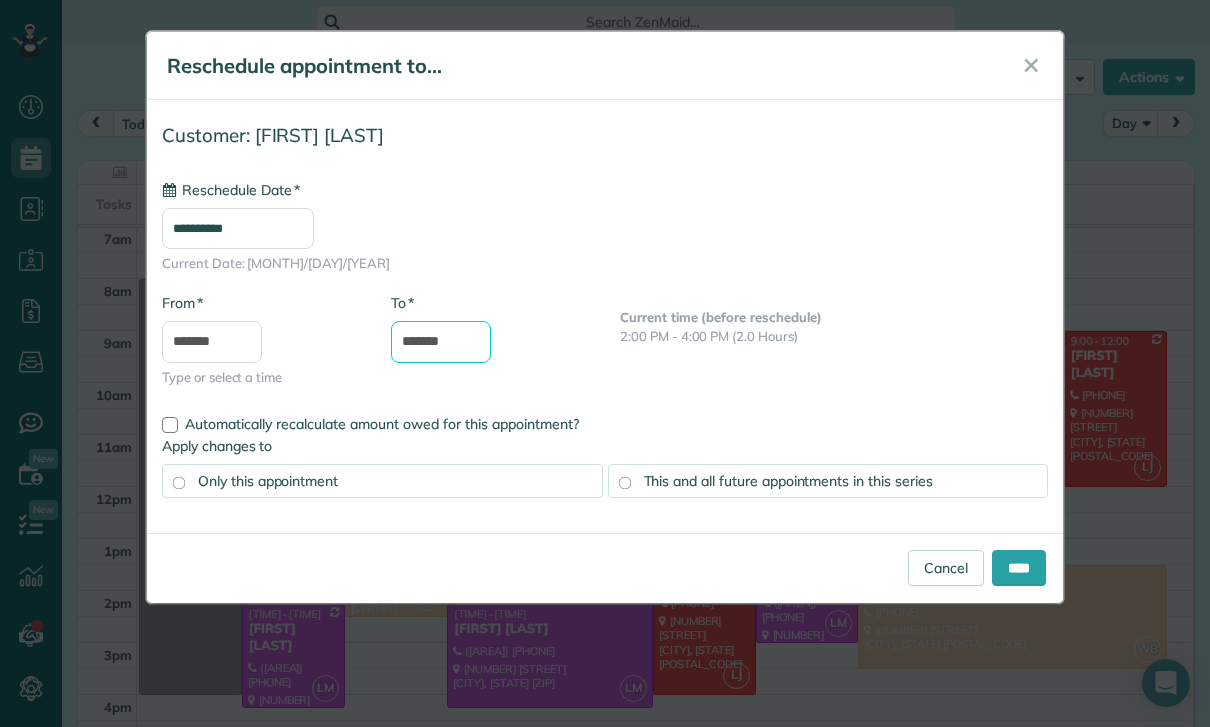 click on "*******" at bounding box center (441, 342) 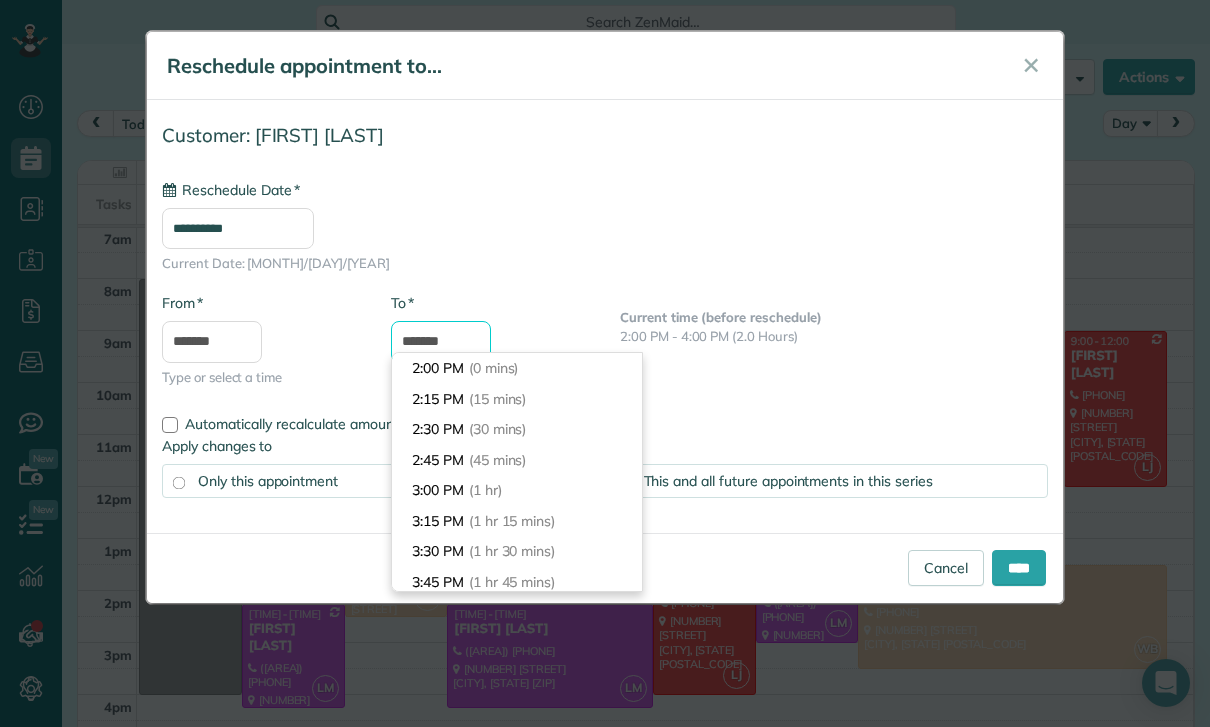 scroll, scrollTop: 240, scrollLeft: 0, axis: vertical 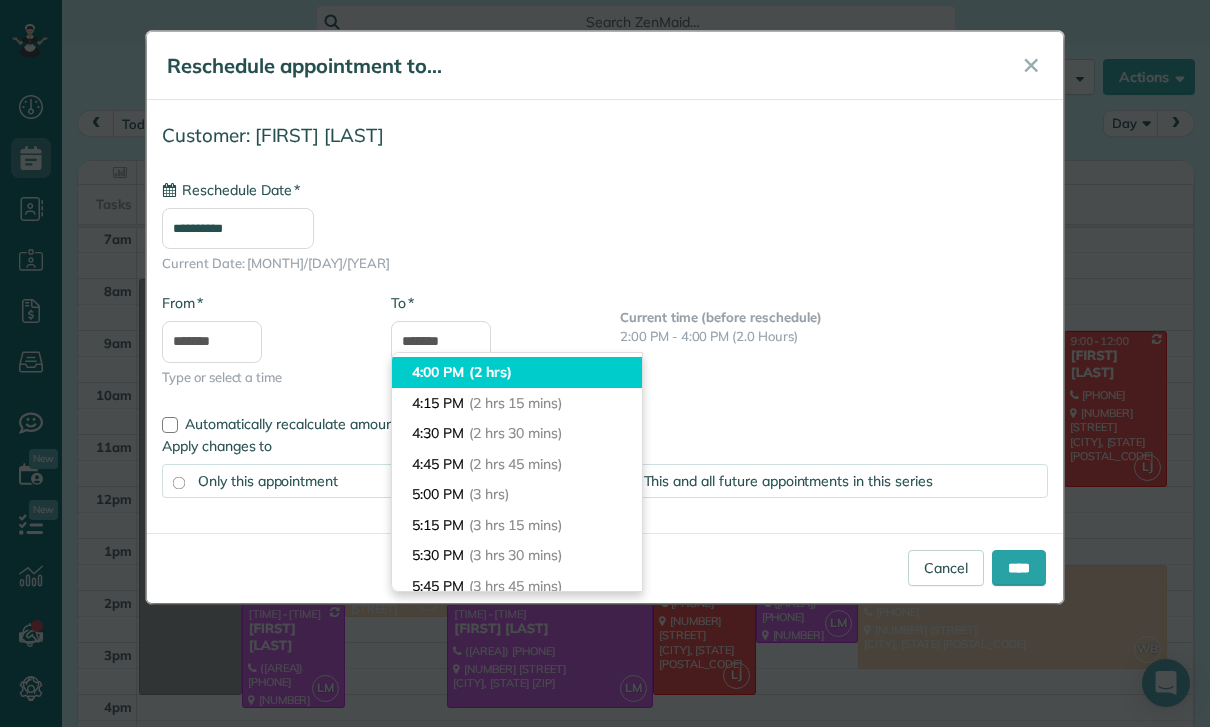 click on "[TIME] ([DURATION])" at bounding box center (517, 372) 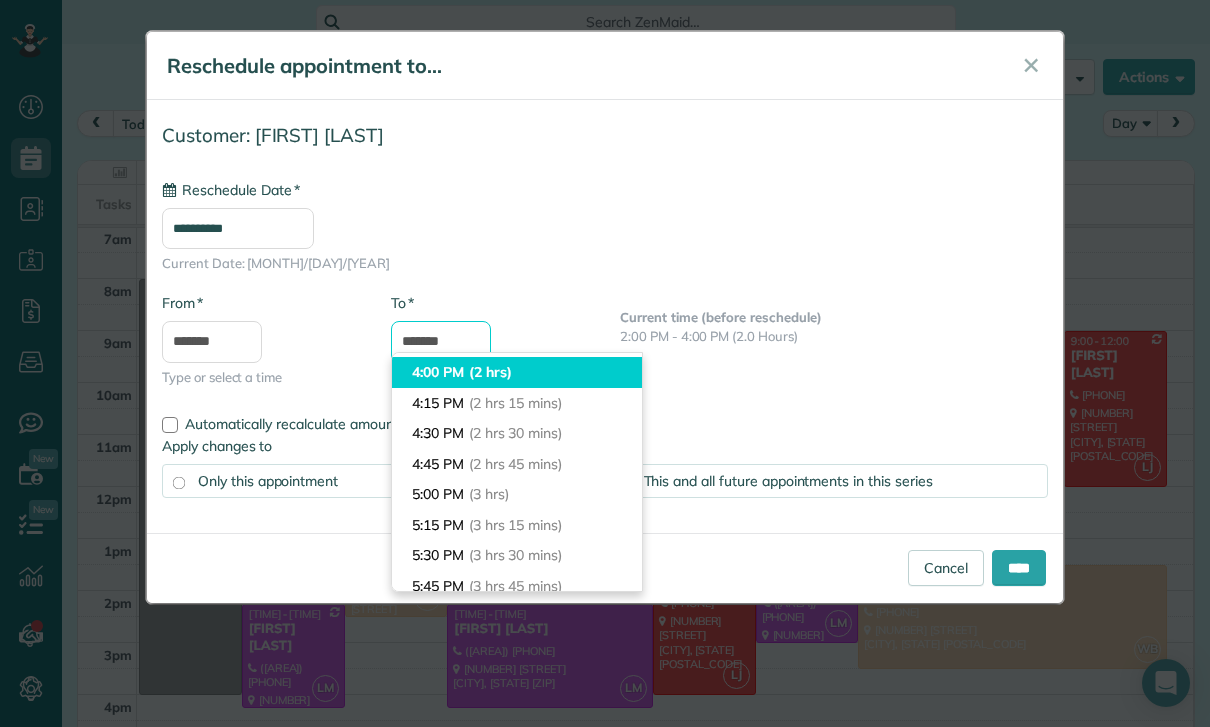 type on "*******" 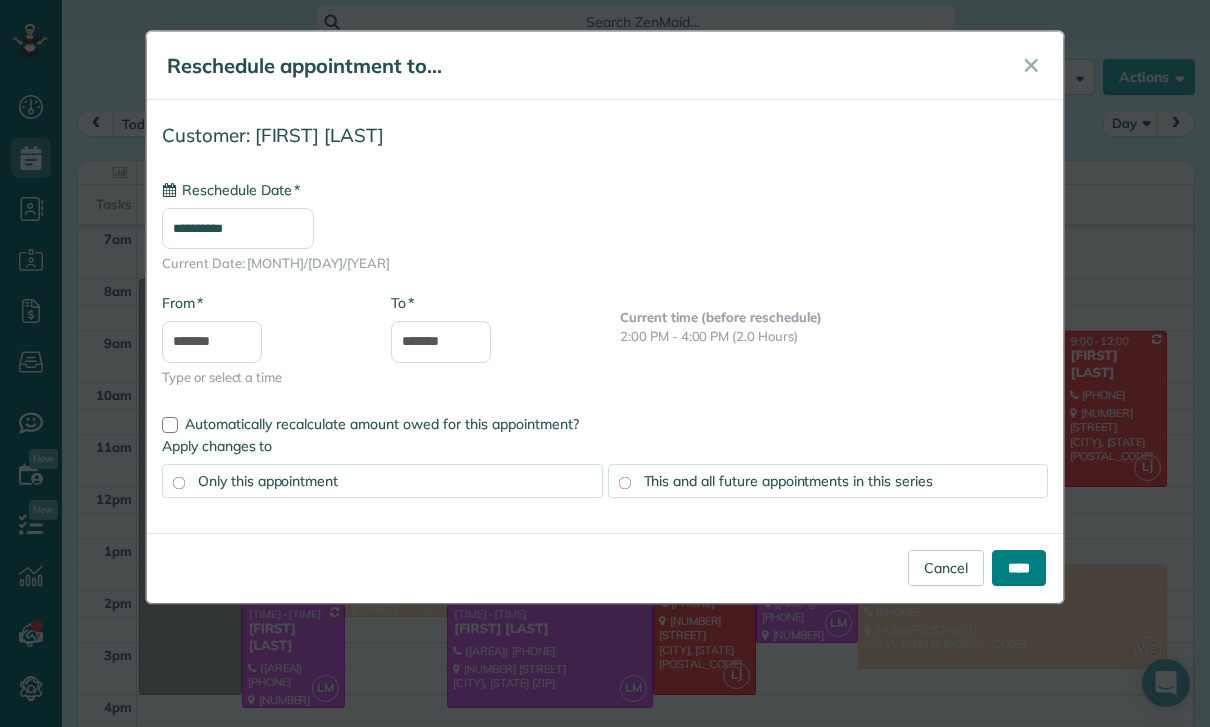 click on "****" at bounding box center [1019, 568] 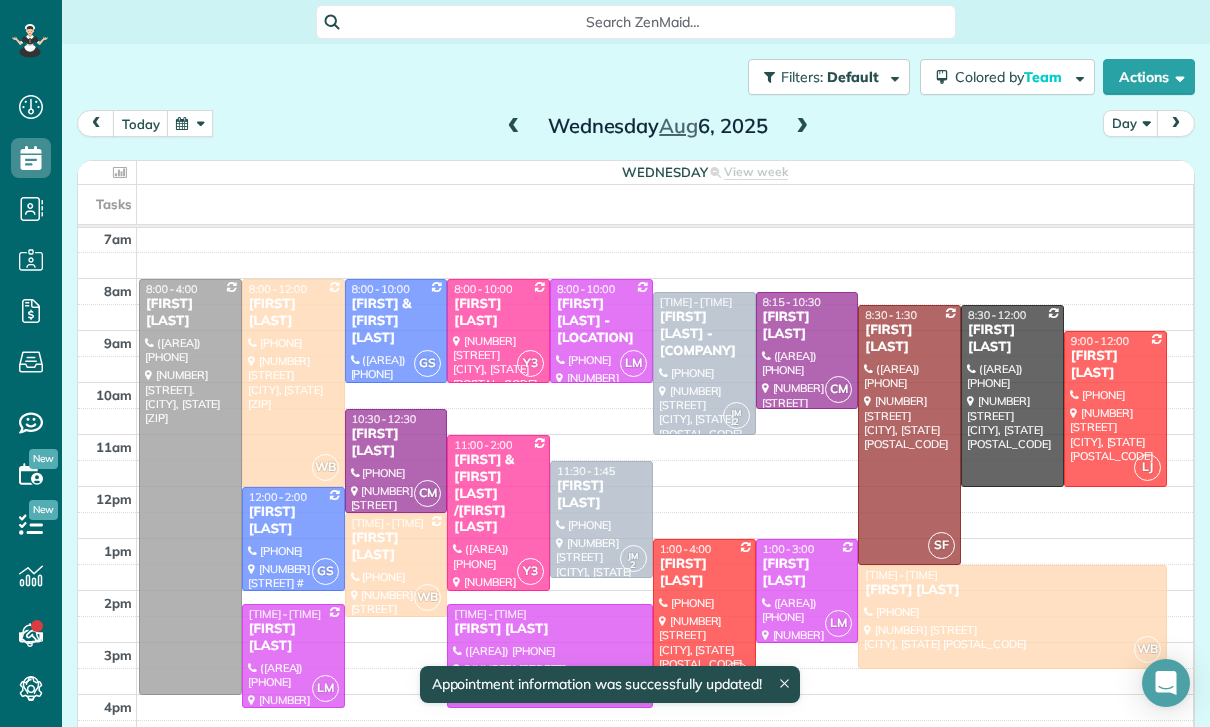 scroll, scrollTop: 157, scrollLeft: 0, axis: vertical 